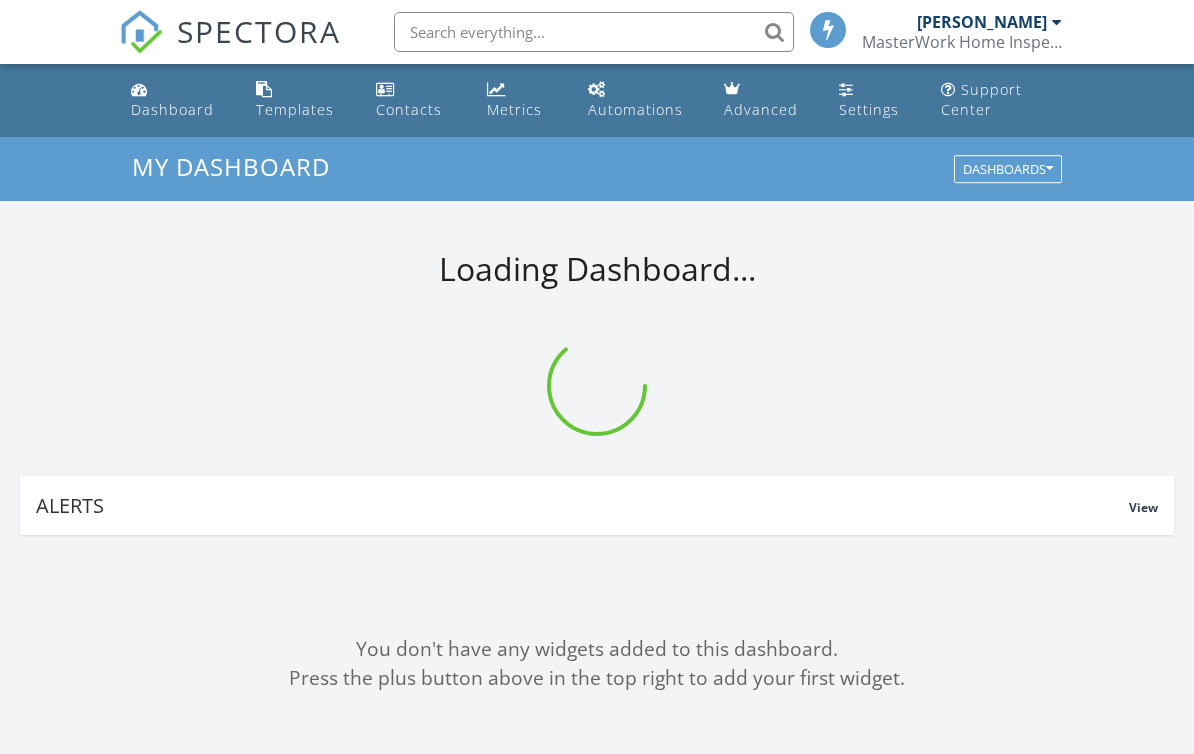 scroll, scrollTop: 0, scrollLeft: 0, axis: both 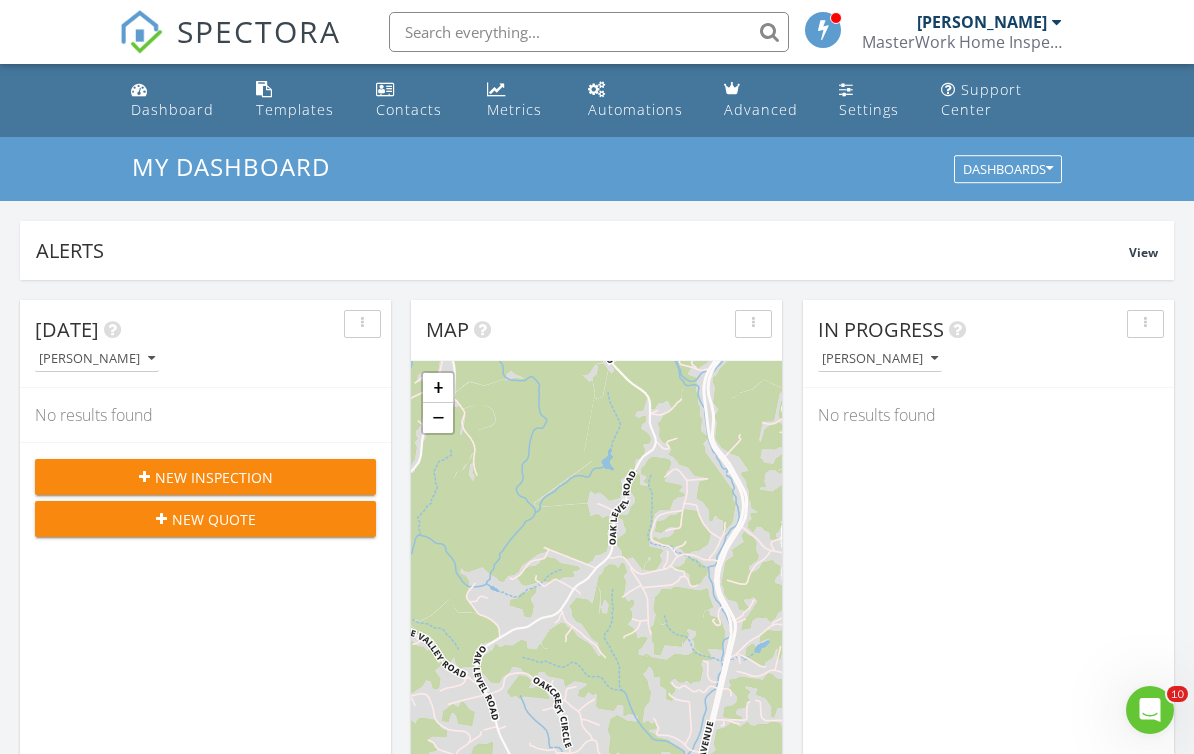 click on "Templates" at bounding box center [295, 109] 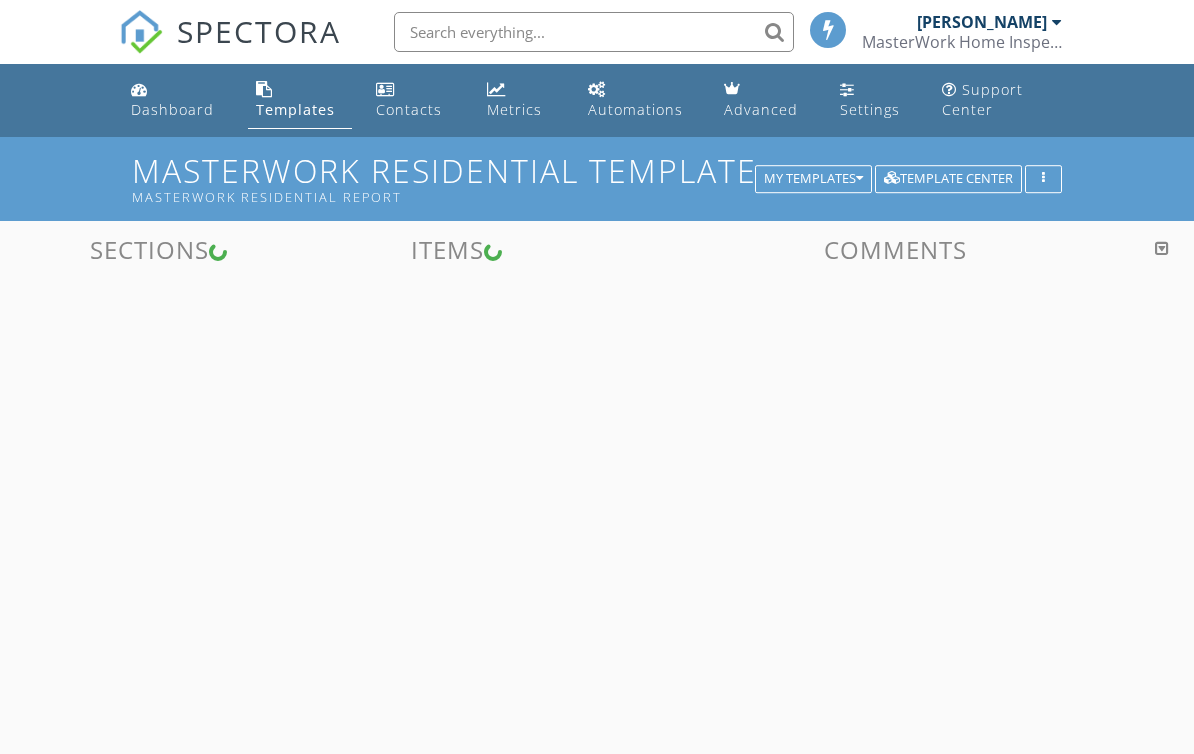 scroll, scrollTop: 0, scrollLeft: 0, axis: both 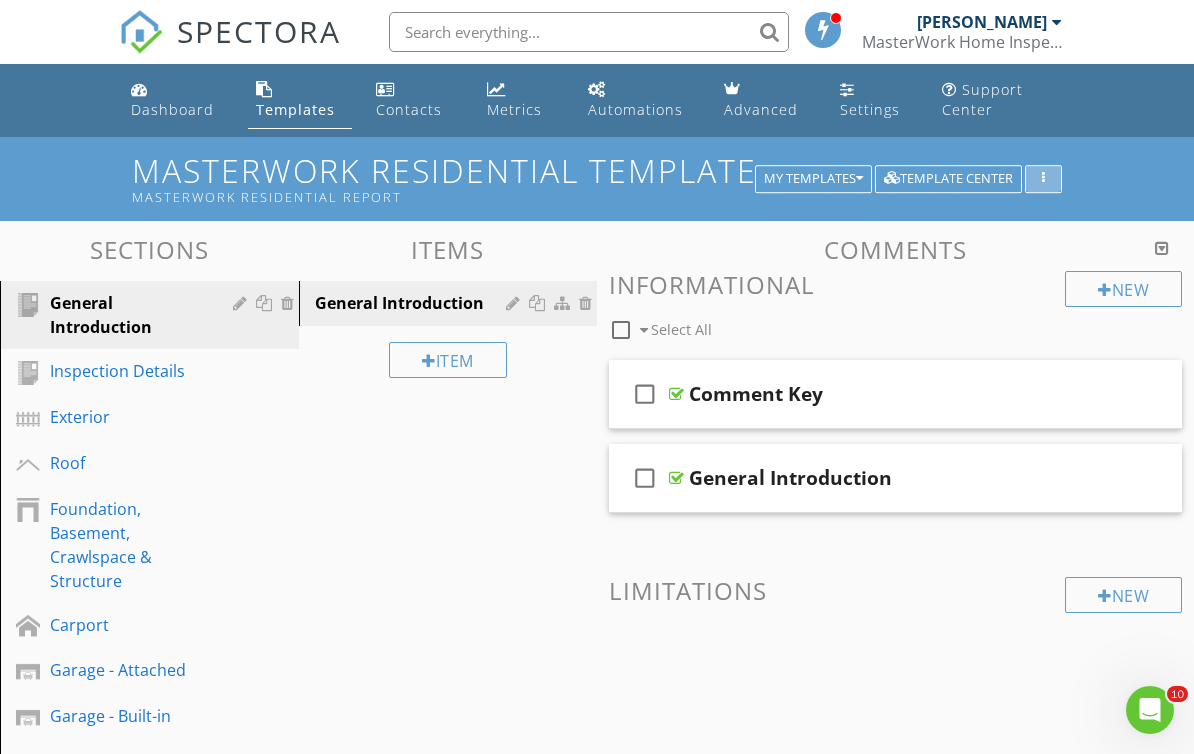 click at bounding box center [1043, 179] 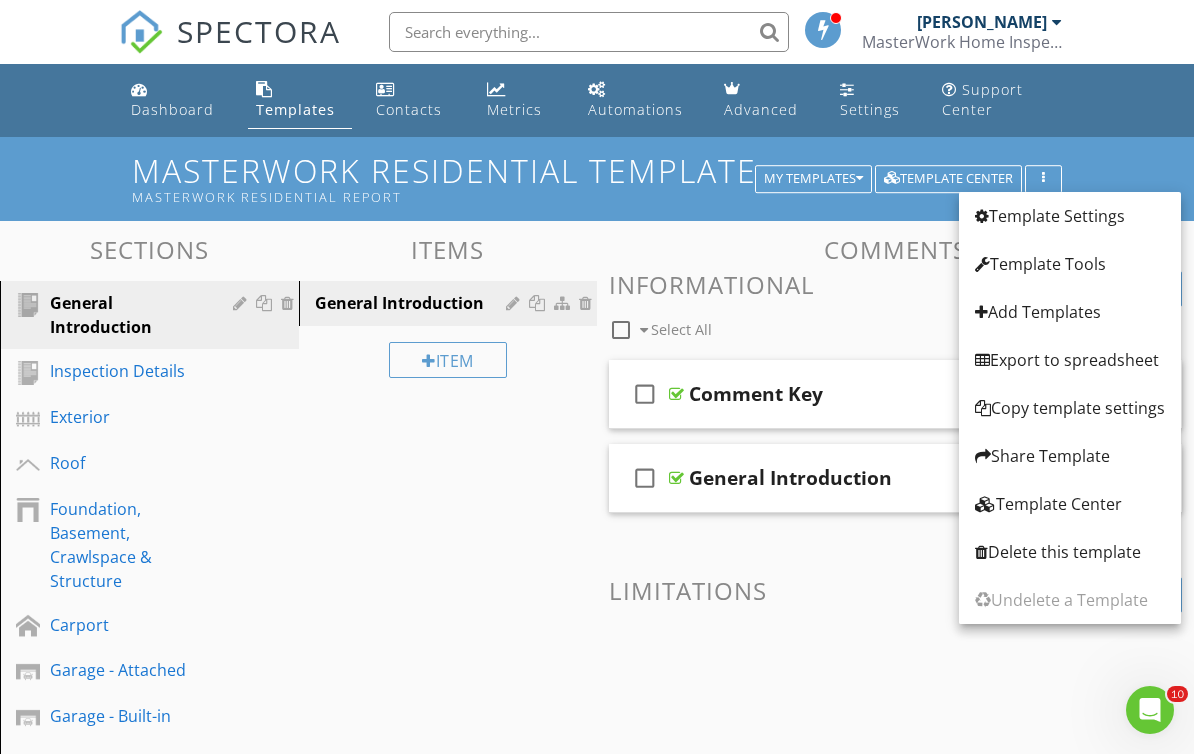 click on "Template Tools" at bounding box center [1070, 264] 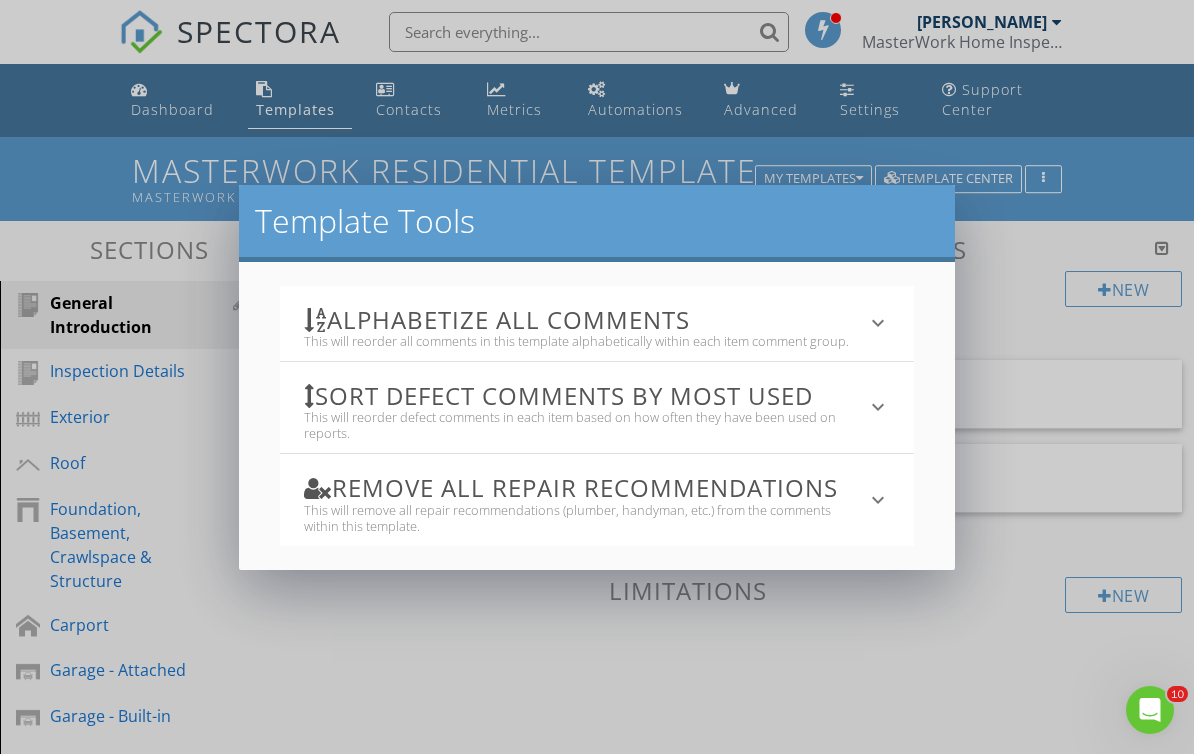 click on "keyboard_arrow_down" at bounding box center (878, 323) 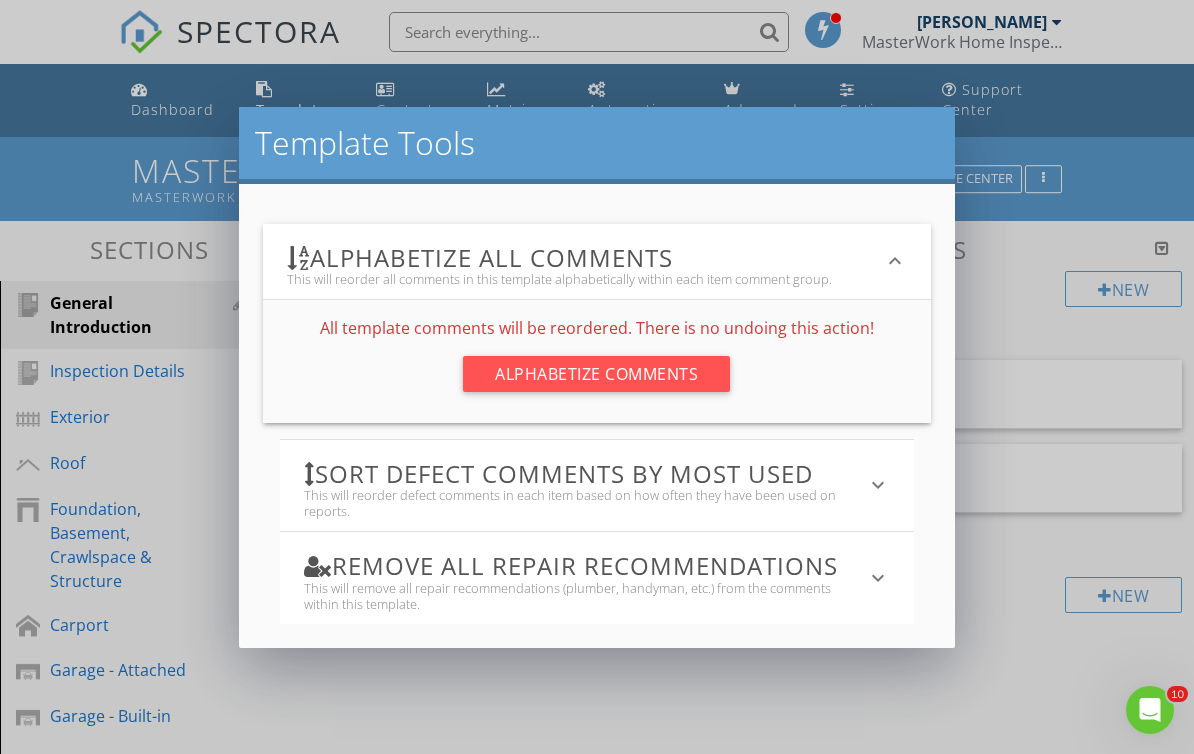 click on "Alphabetize Comments" at bounding box center [596, 374] 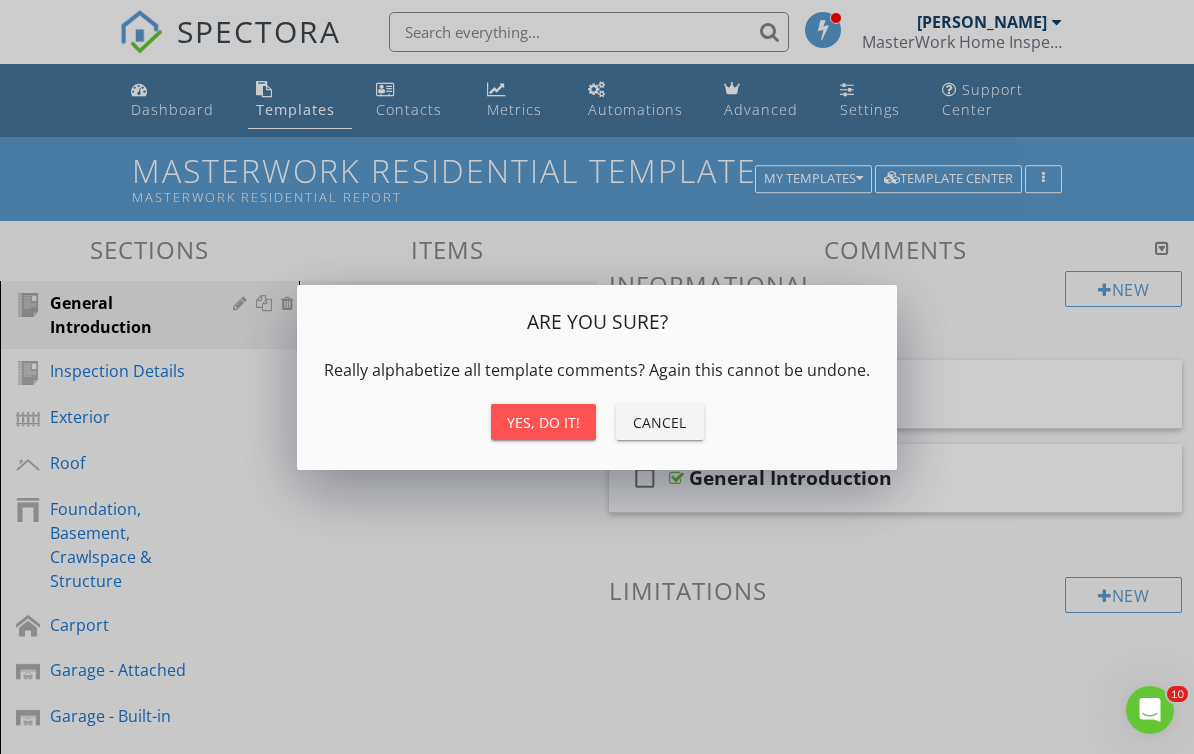 click on "Yes, do it!" at bounding box center (543, 422) 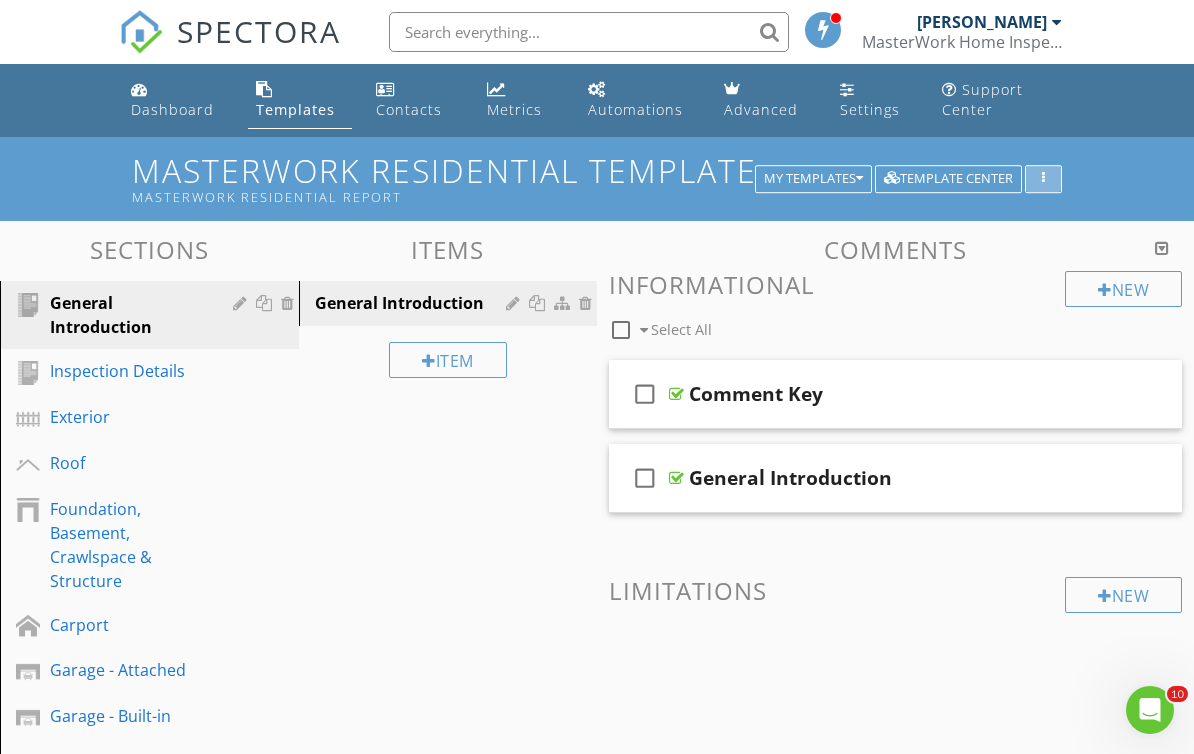 click at bounding box center (1043, 179) 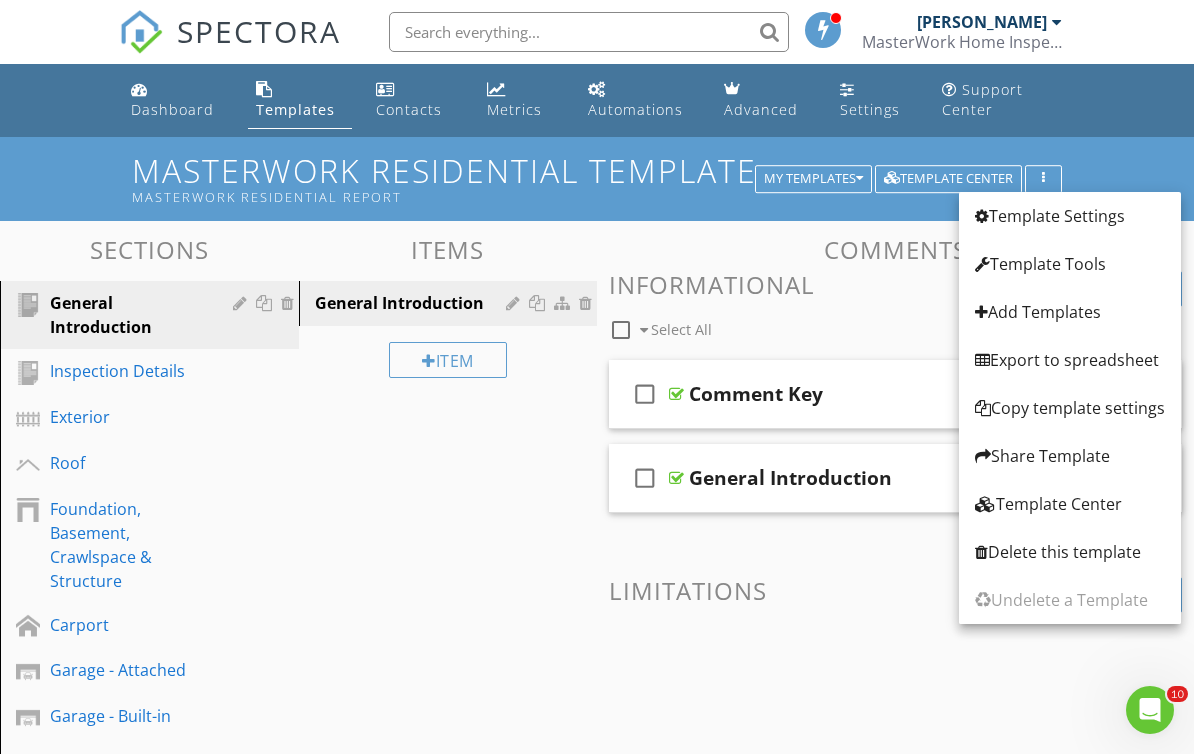 click on "Template Settings" at bounding box center [1070, 216] 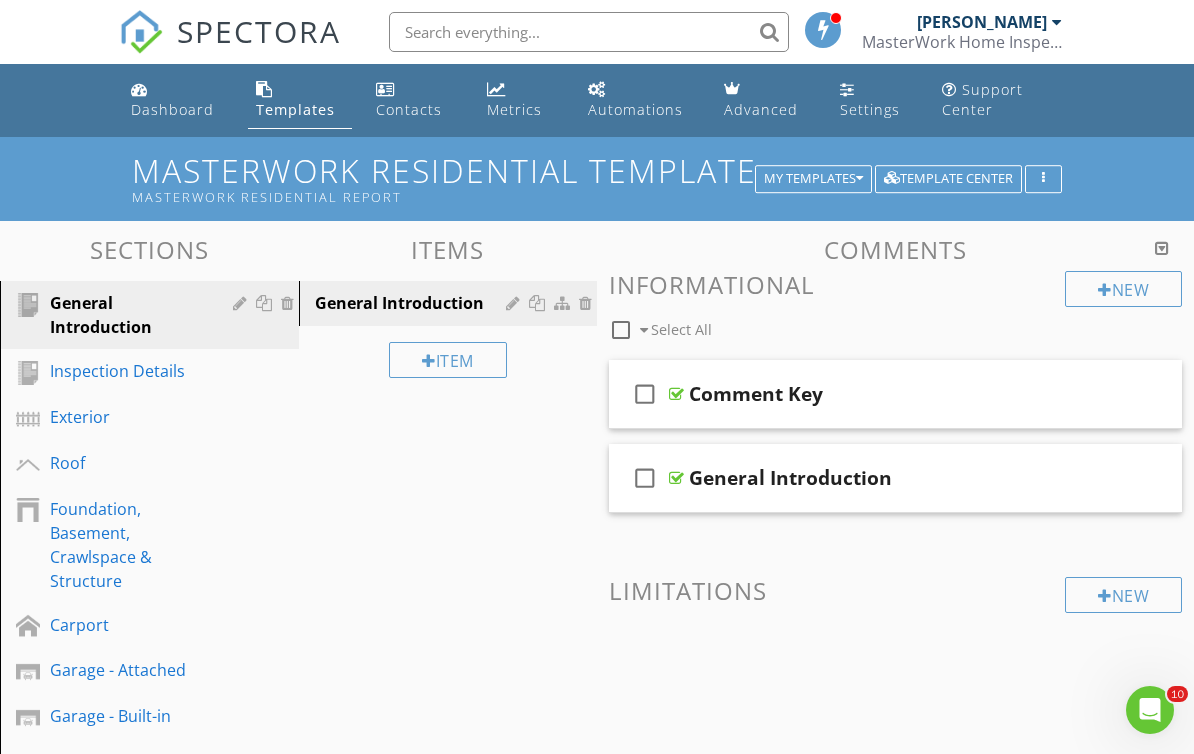 click at bounding box center (597, 377) 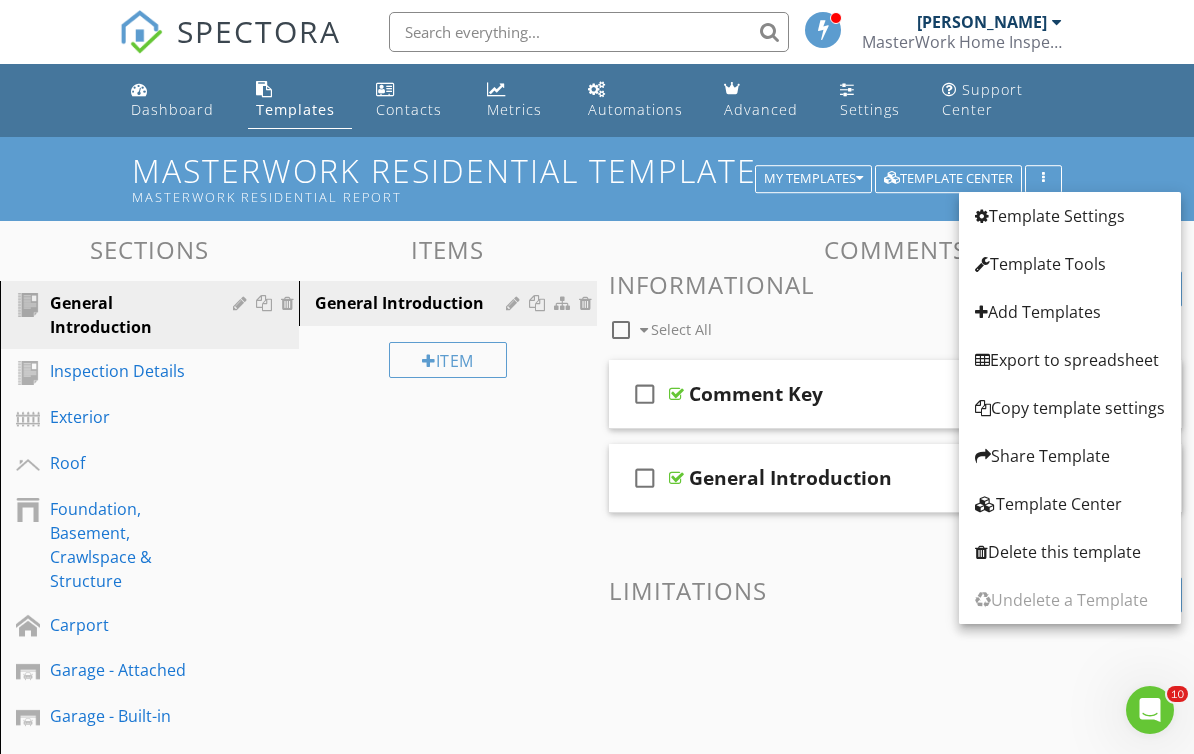 click on "Template Center" at bounding box center [1070, 504] 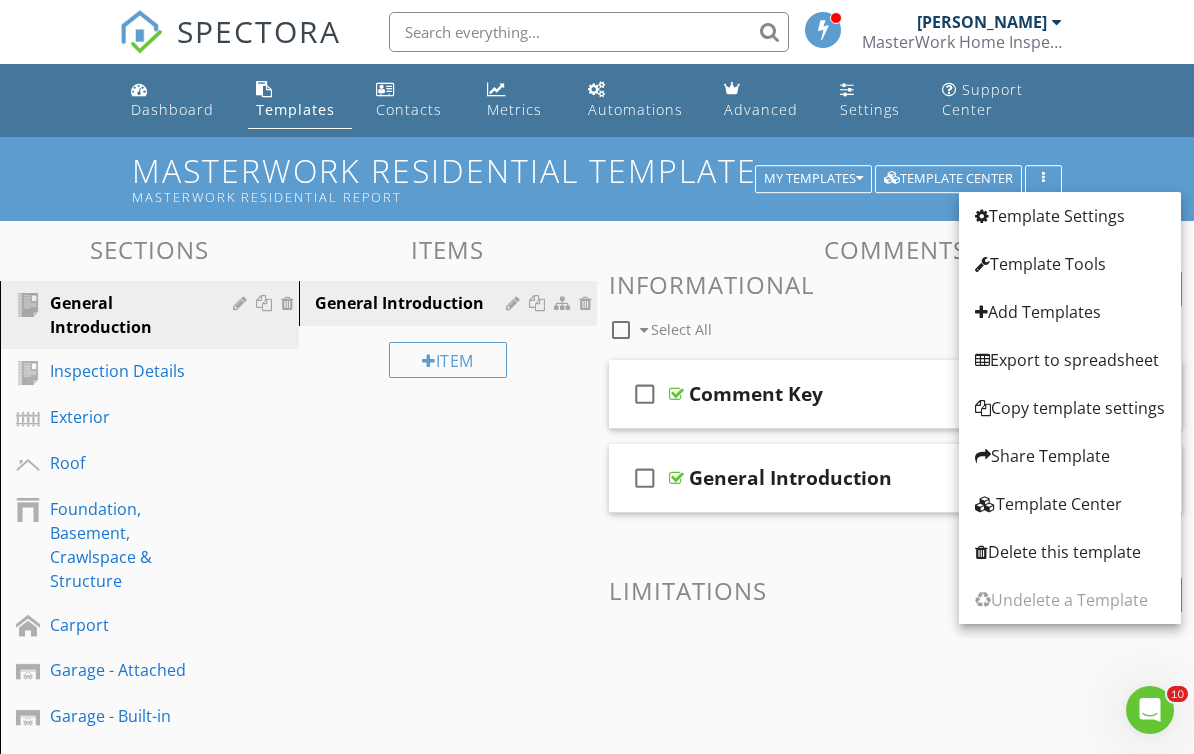 click at bounding box center (895, 671) 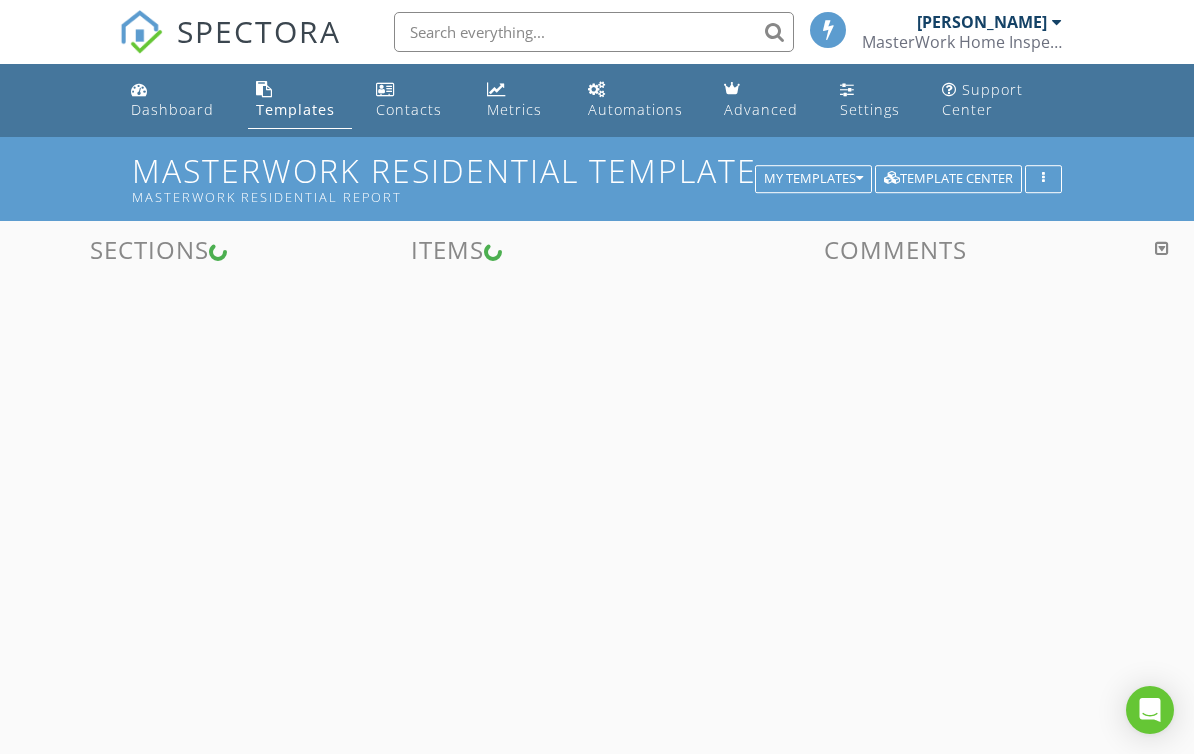 scroll, scrollTop: 0, scrollLeft: 0, axis: both 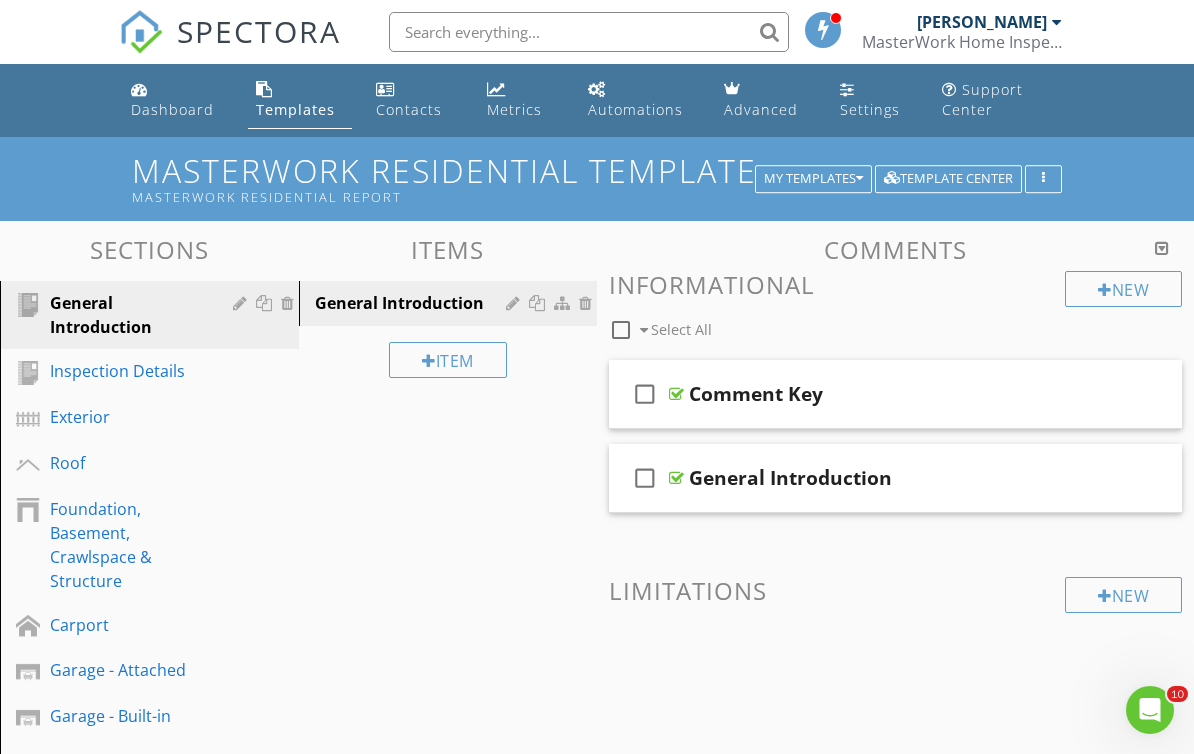 click on "My Templates" at bounding box center [813, 179] 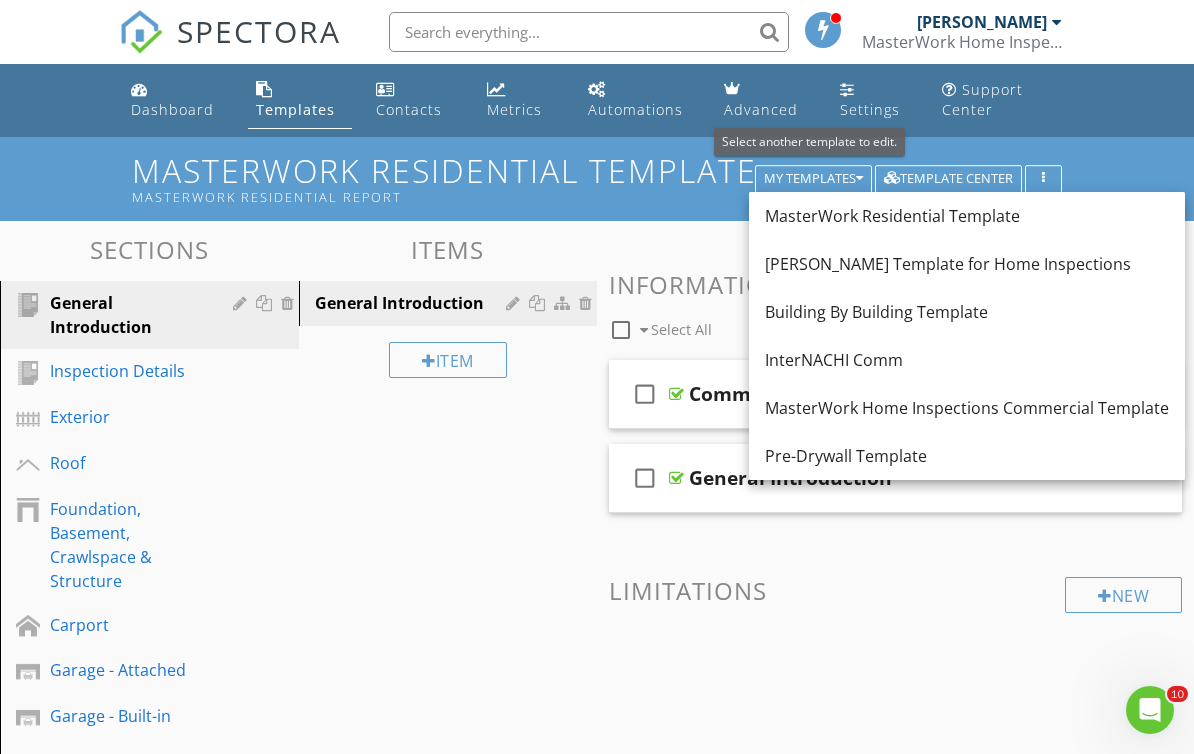 click on "MasterWork Residential Template" at bounding box center [967, 216] 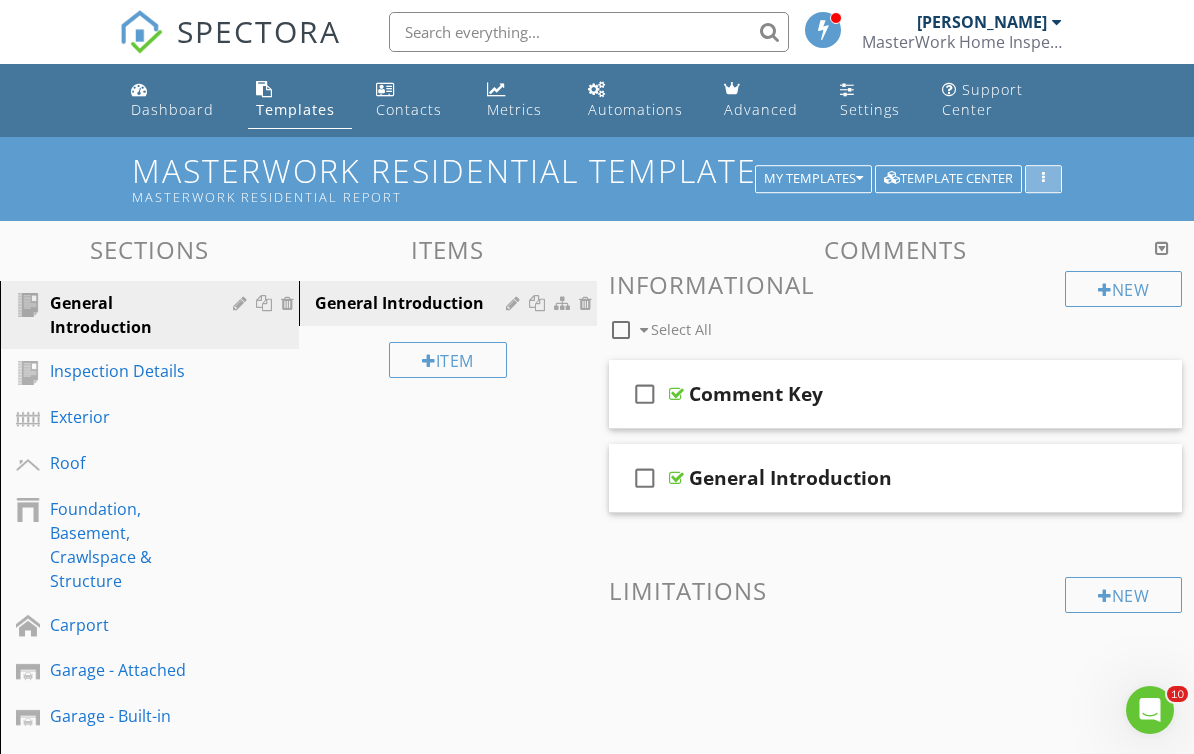 click at bounding box center (1043, 179) 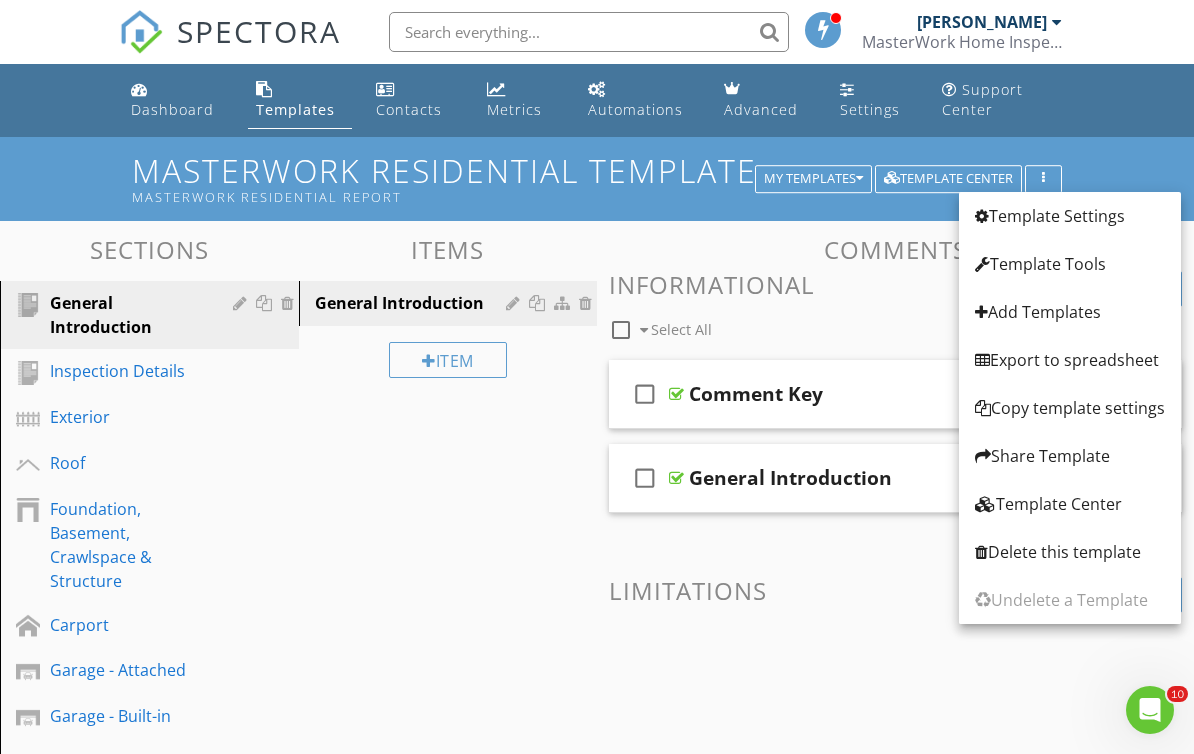 click on "Template Tools" at bounding box center (1070, 264) 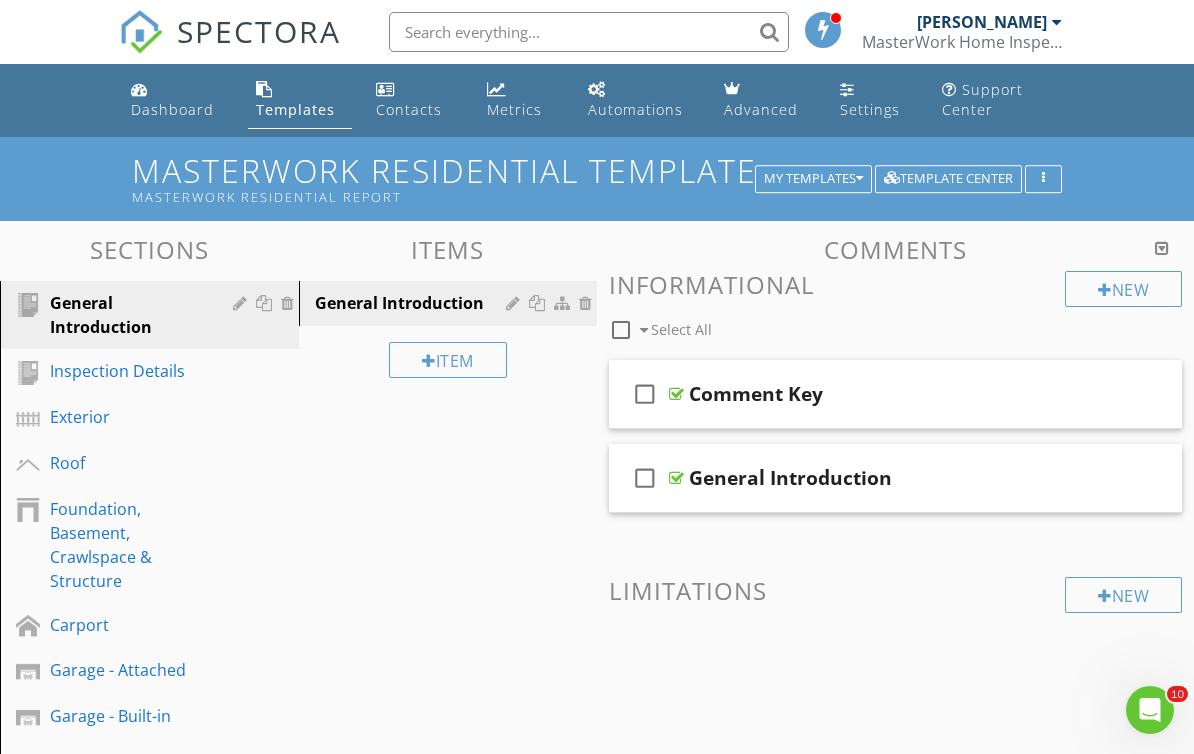 click at bounding box center [895, 671] 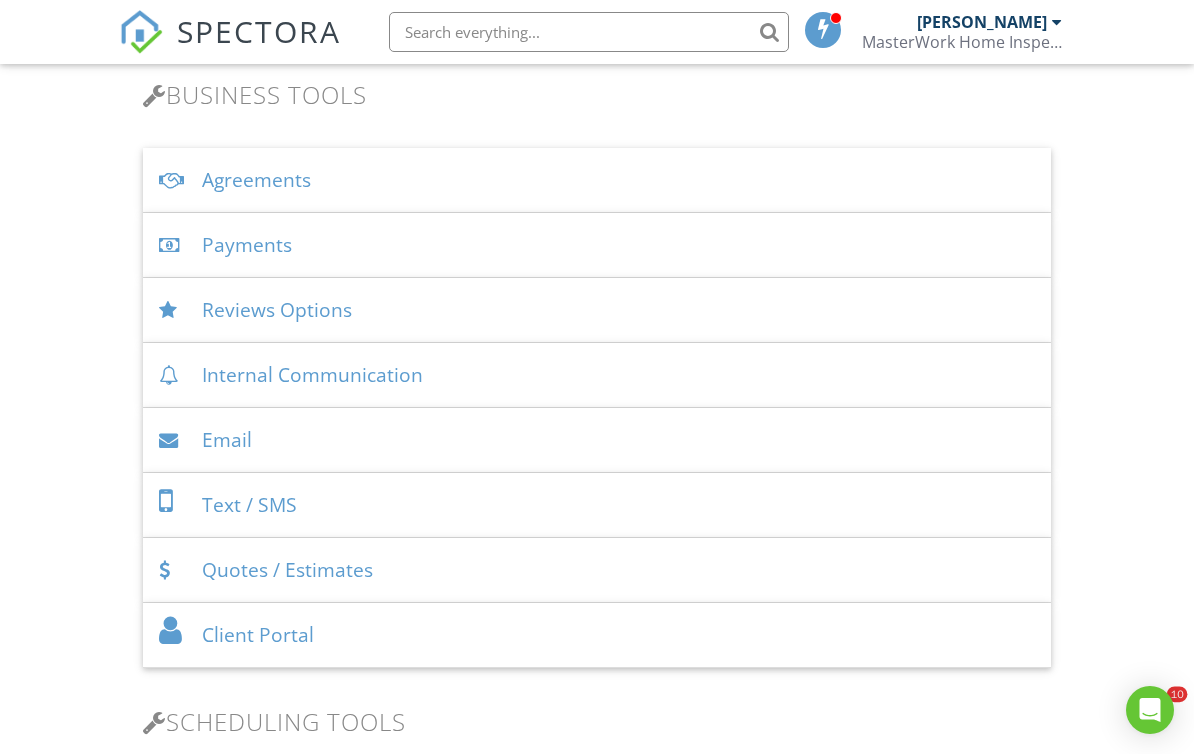 scroll, scrollTop: 935, scrollLeft: 0, axis: vertical 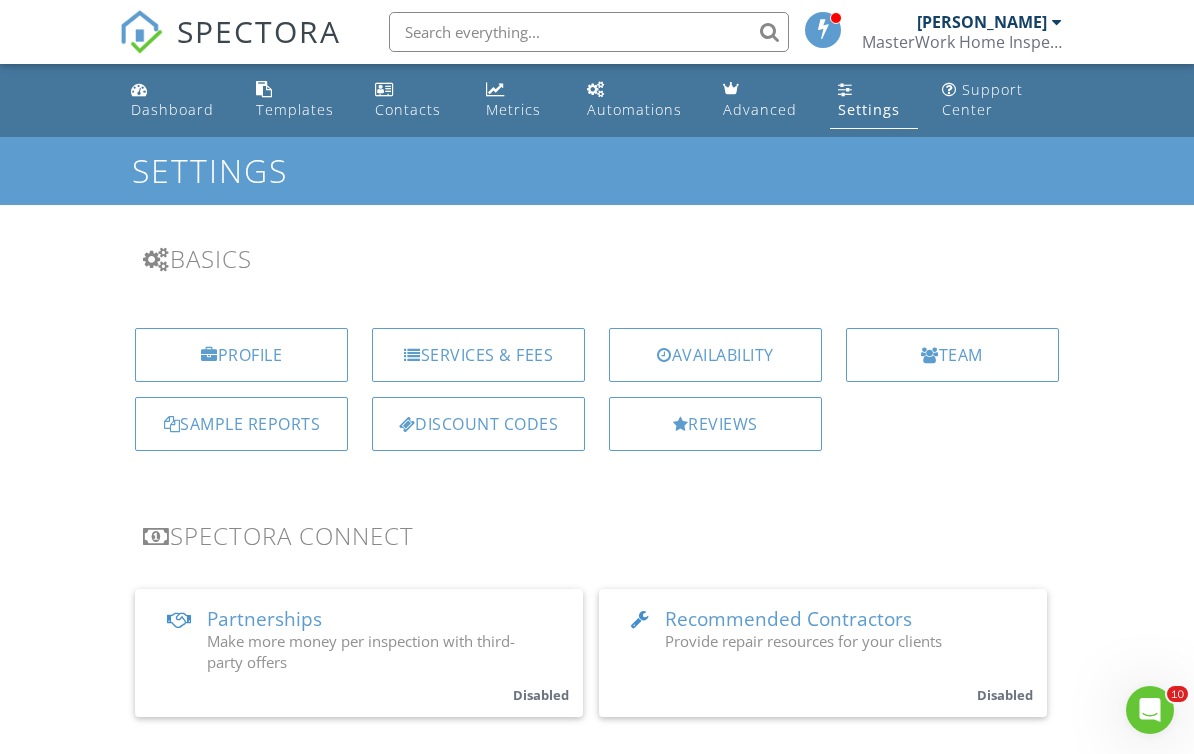 click on "MasterWork Home Inspections, LLC" at bounding box center (962, 42) 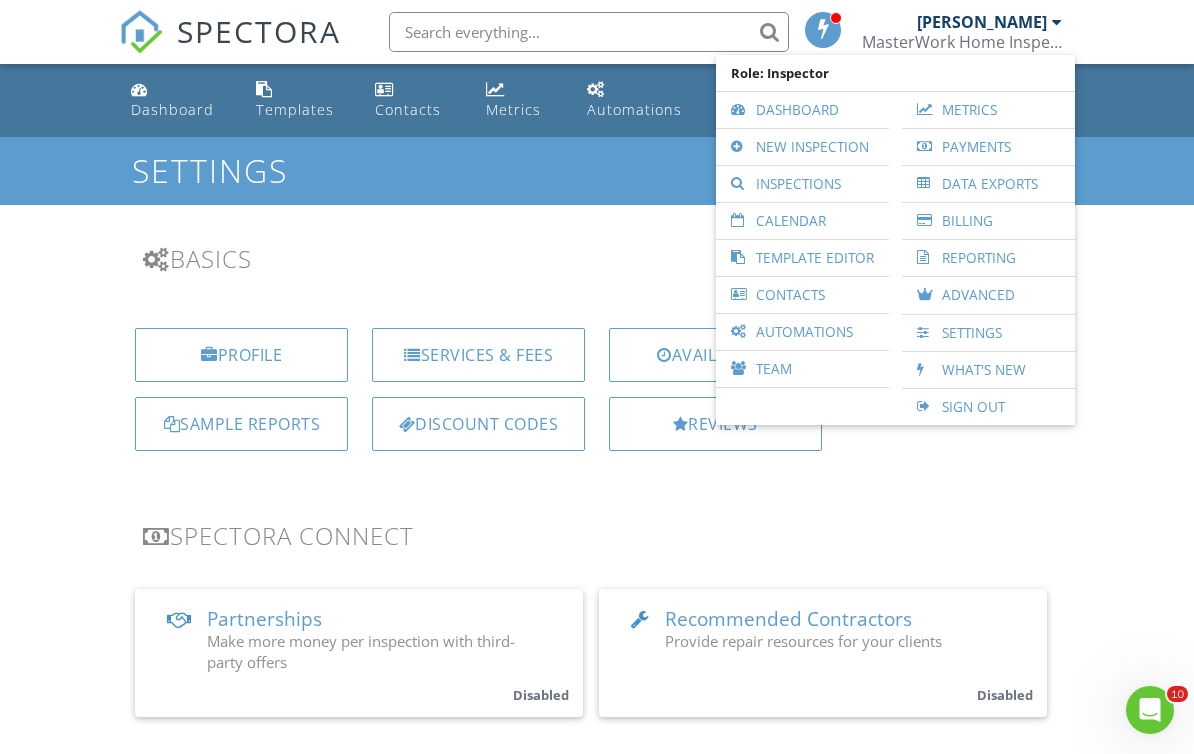 click on "Template Editor" at bounding box center [802, 258] 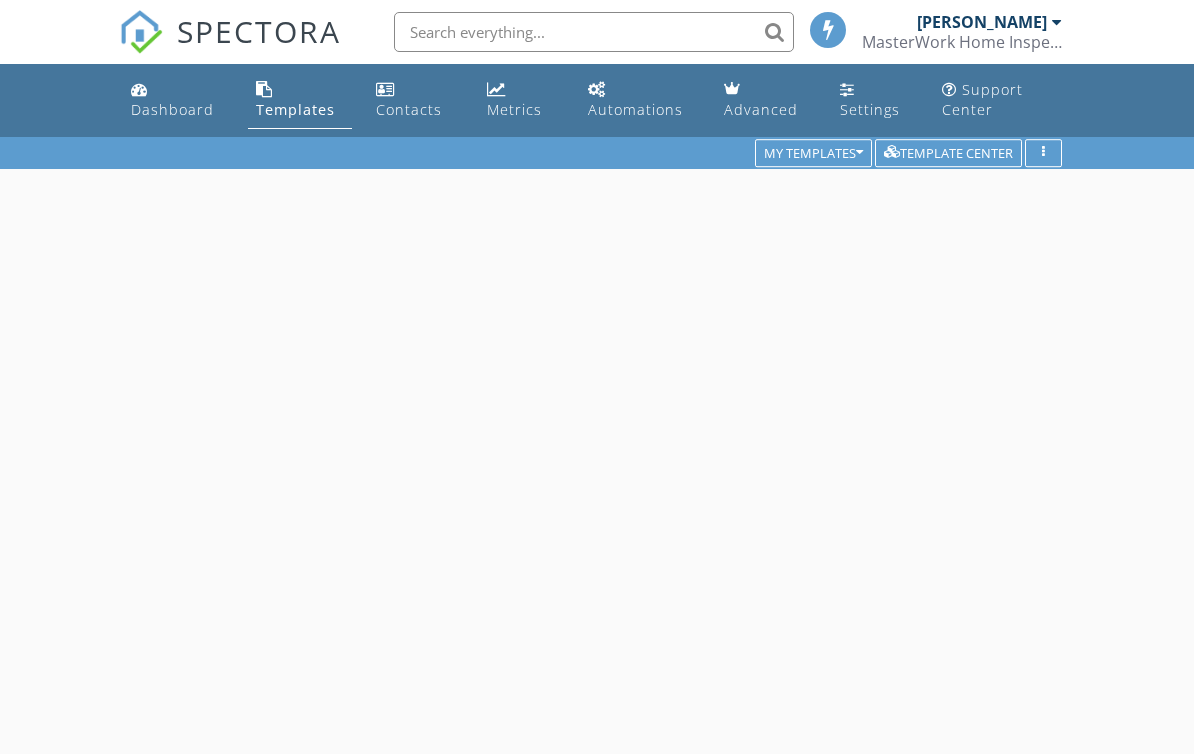 scroll, scrollTop: 0, scrollLeft: 0, axis: both 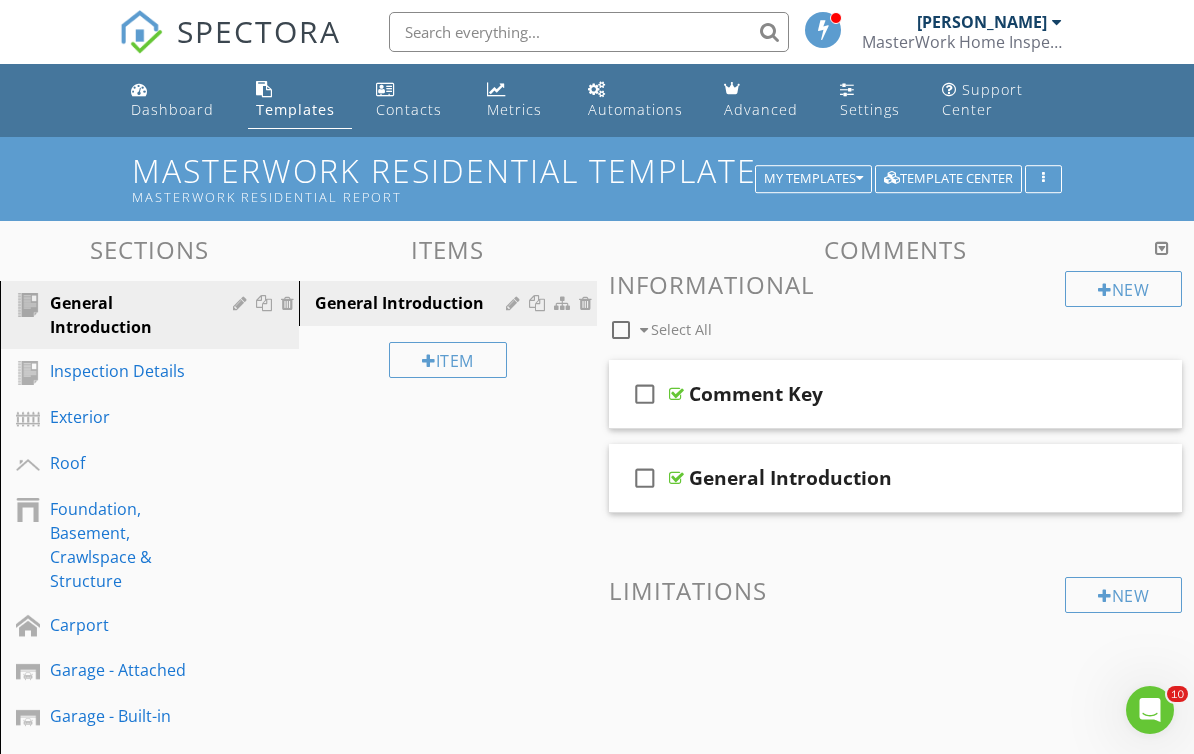click on "MasterWork Home Inspections, LLC" at bounding box center [962, 42] 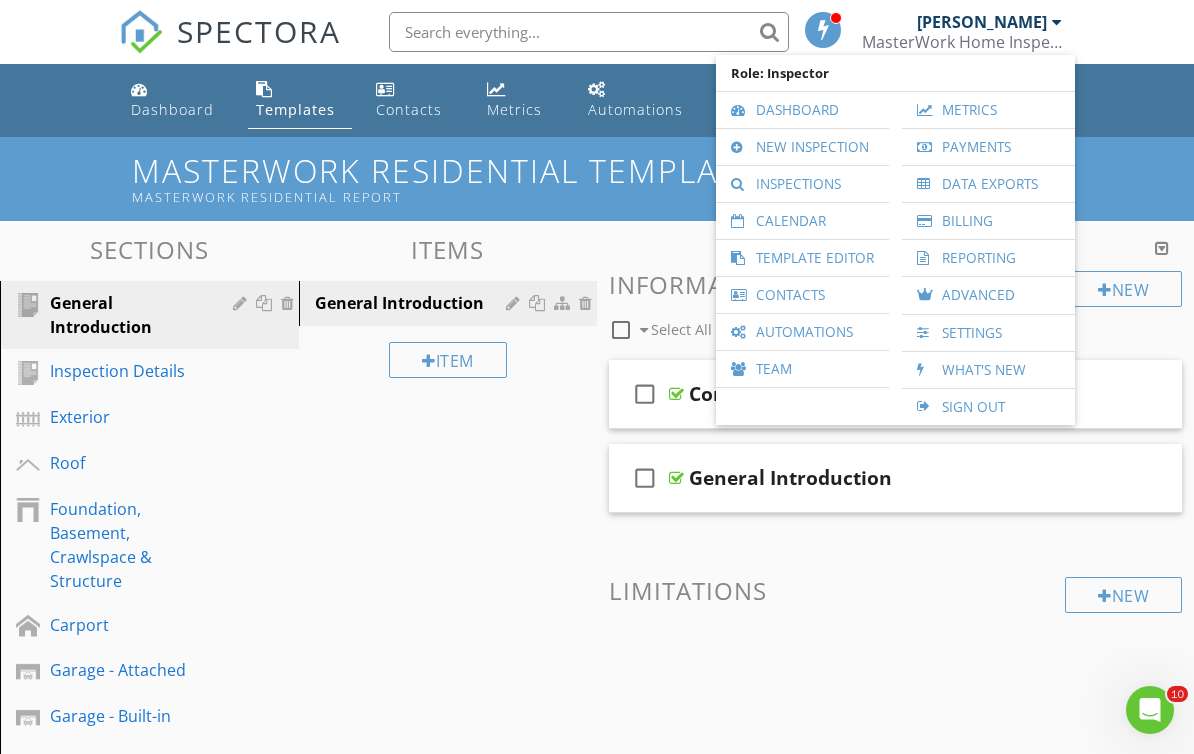 click on "Template Editor" at bounding box center (802, 258) 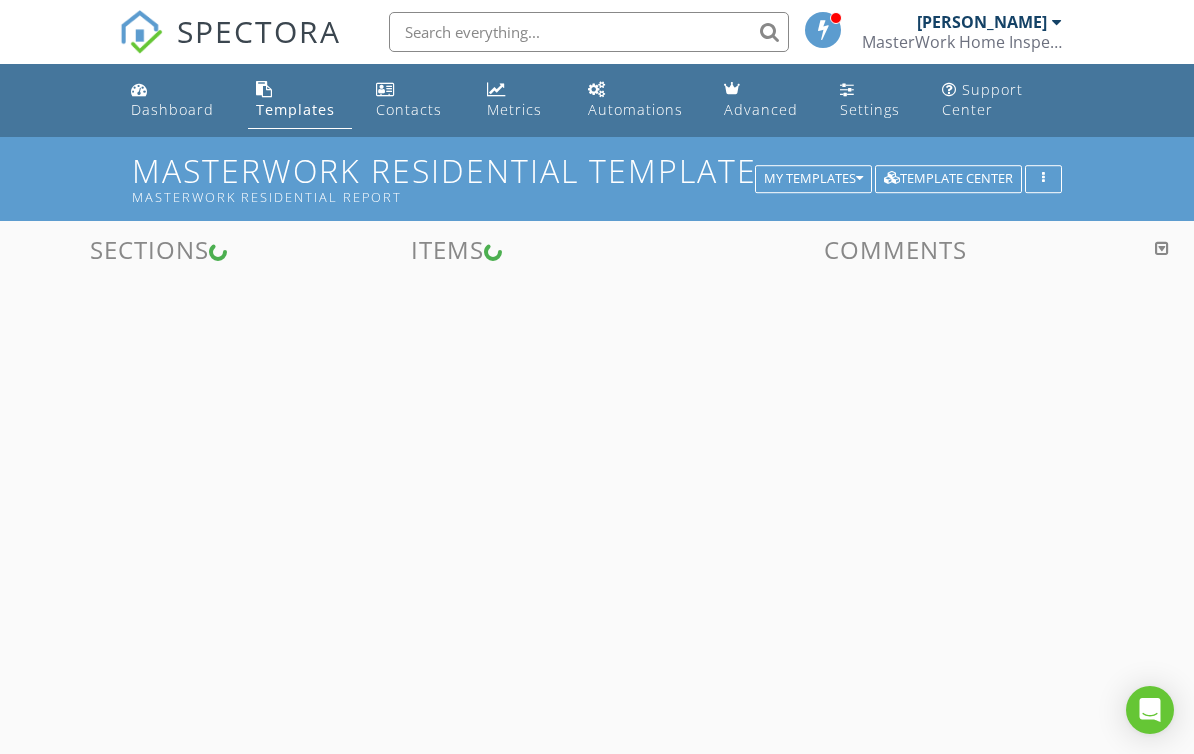 scroll, scrollTop: 0, scrollLeft: 0, axis: both 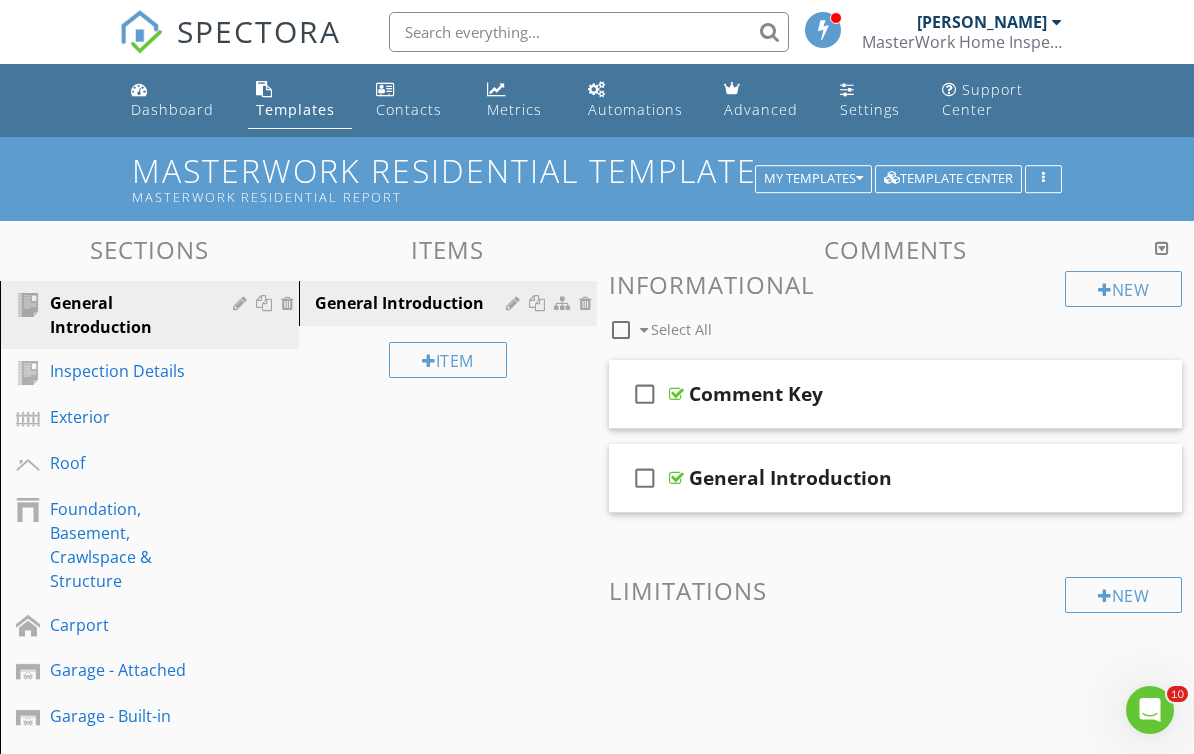 click on "MasterWork Home Inspections, LLC" at bounding box center [962, 42] 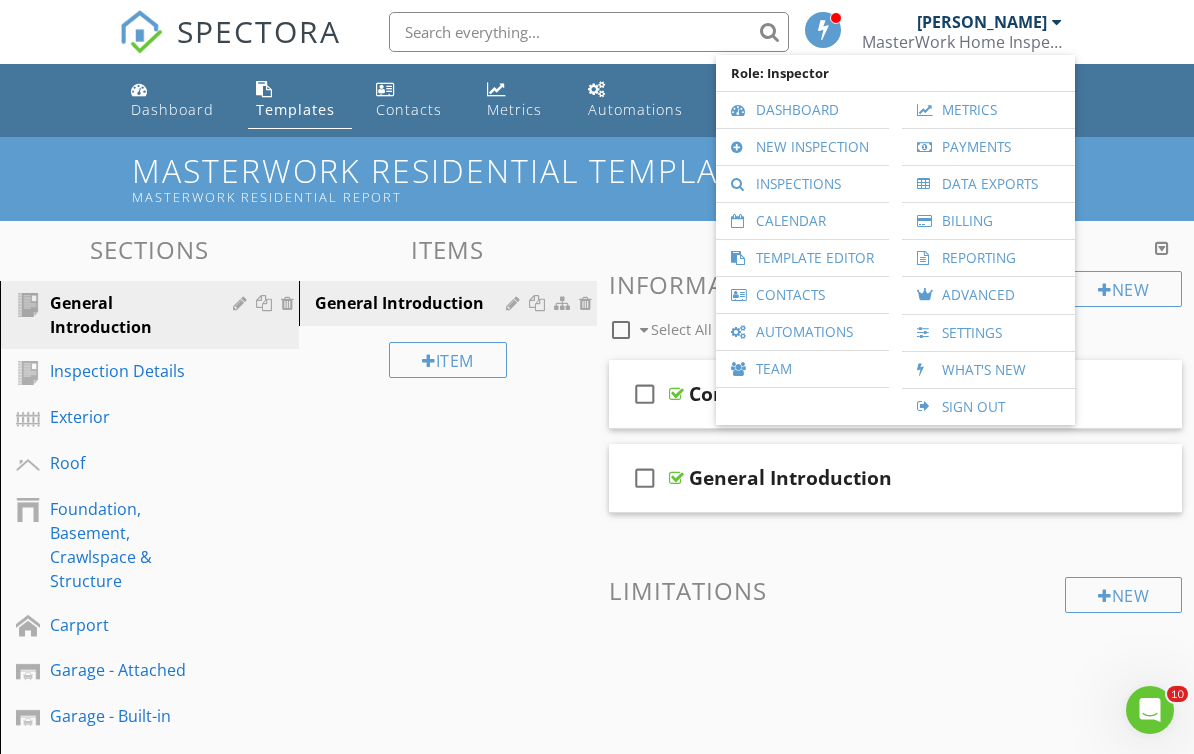 click on "New
Informational   check_box_outline_blank     Select All       check_box_outline_blank
Comment Key
check_box_outline_blank
General Introduction
New
Limitations" at bounding box center [895, 496] 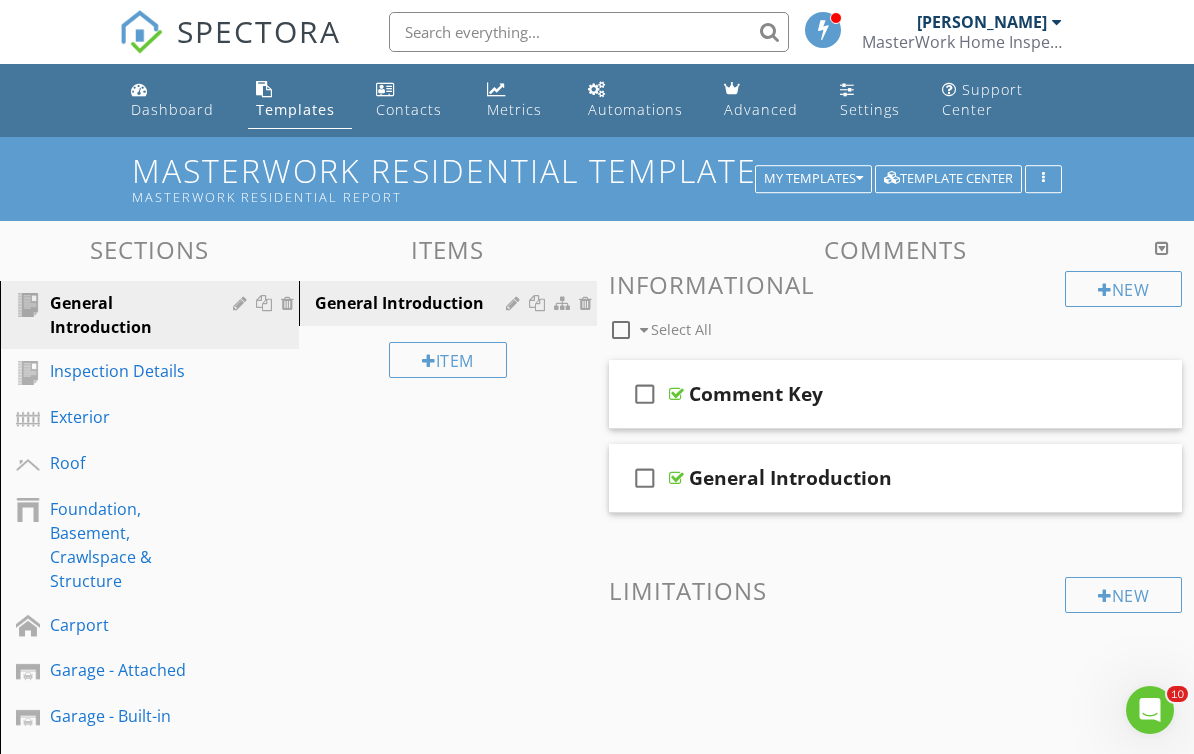 click at bounding box center (1043, 179) 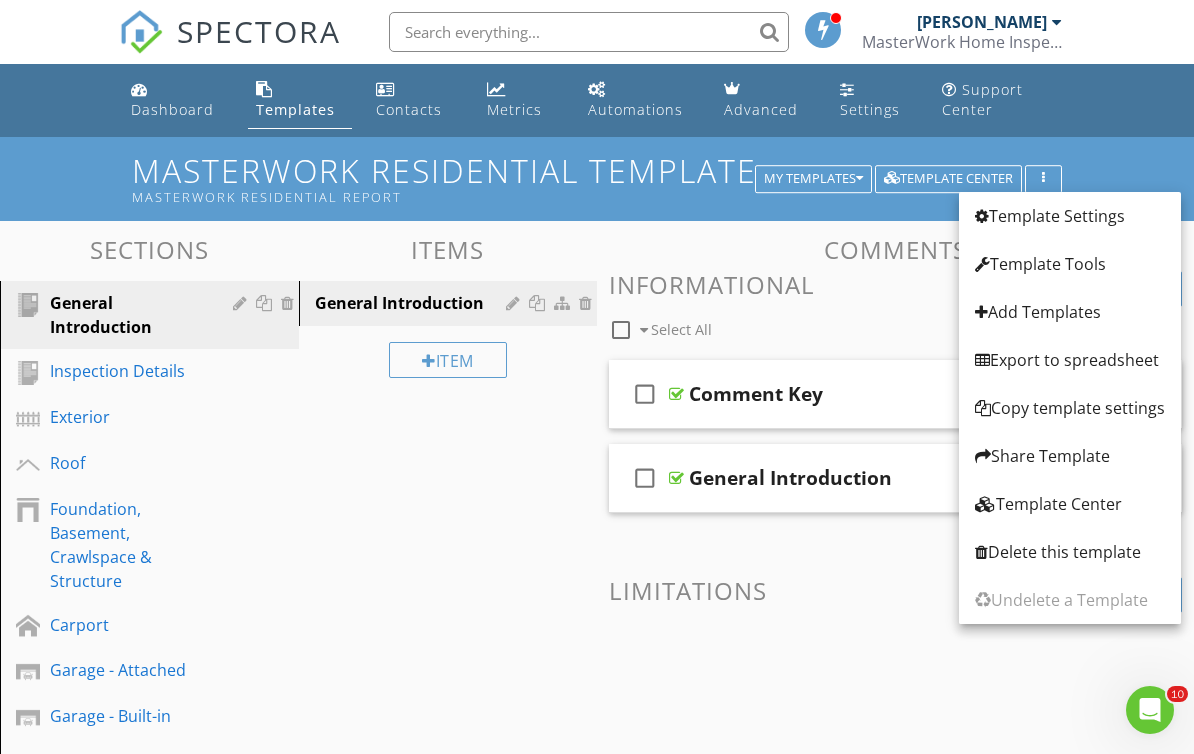click on "Template Tools" at bounding box center [1070, 264] 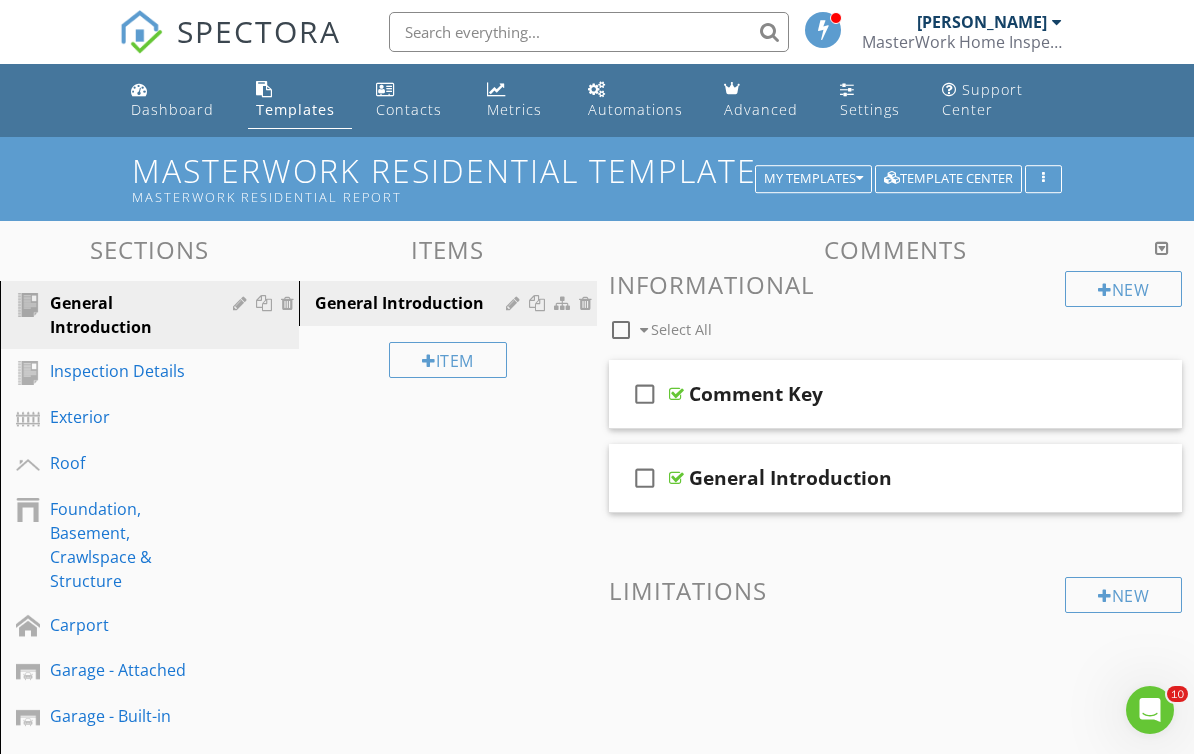 click at bounding box center (895, 671) 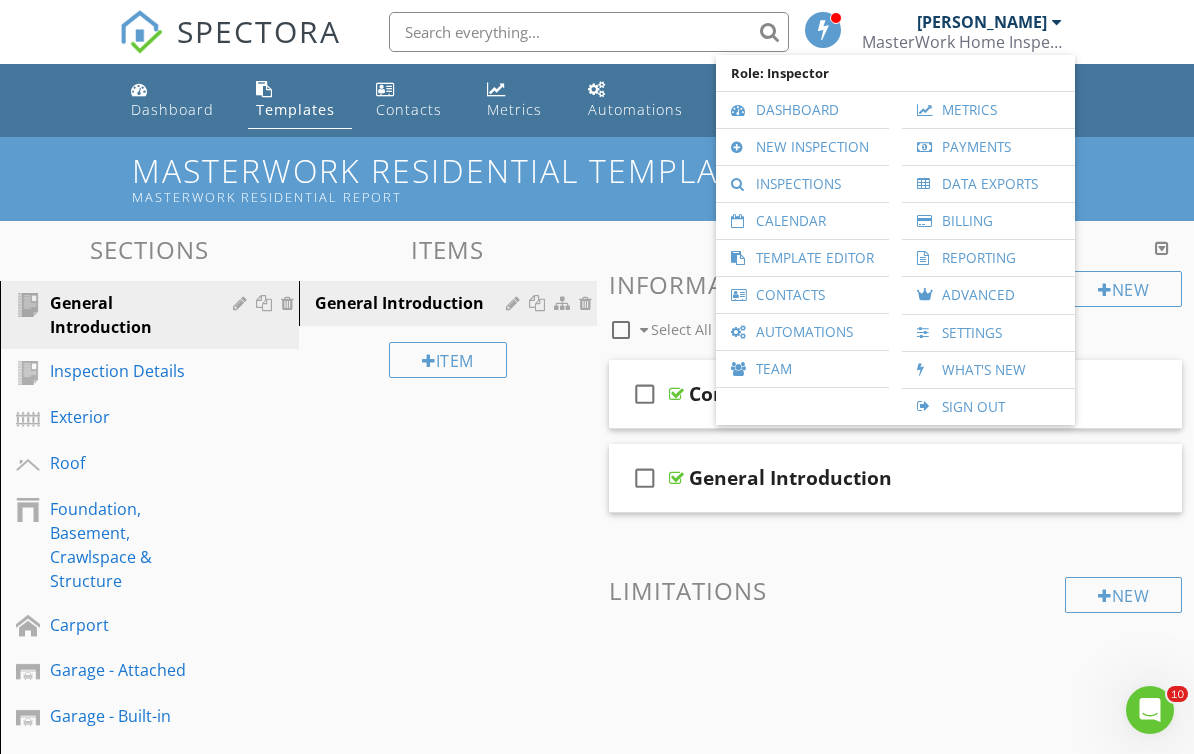 click on "Template Editor" at bounding box center (802, 258) 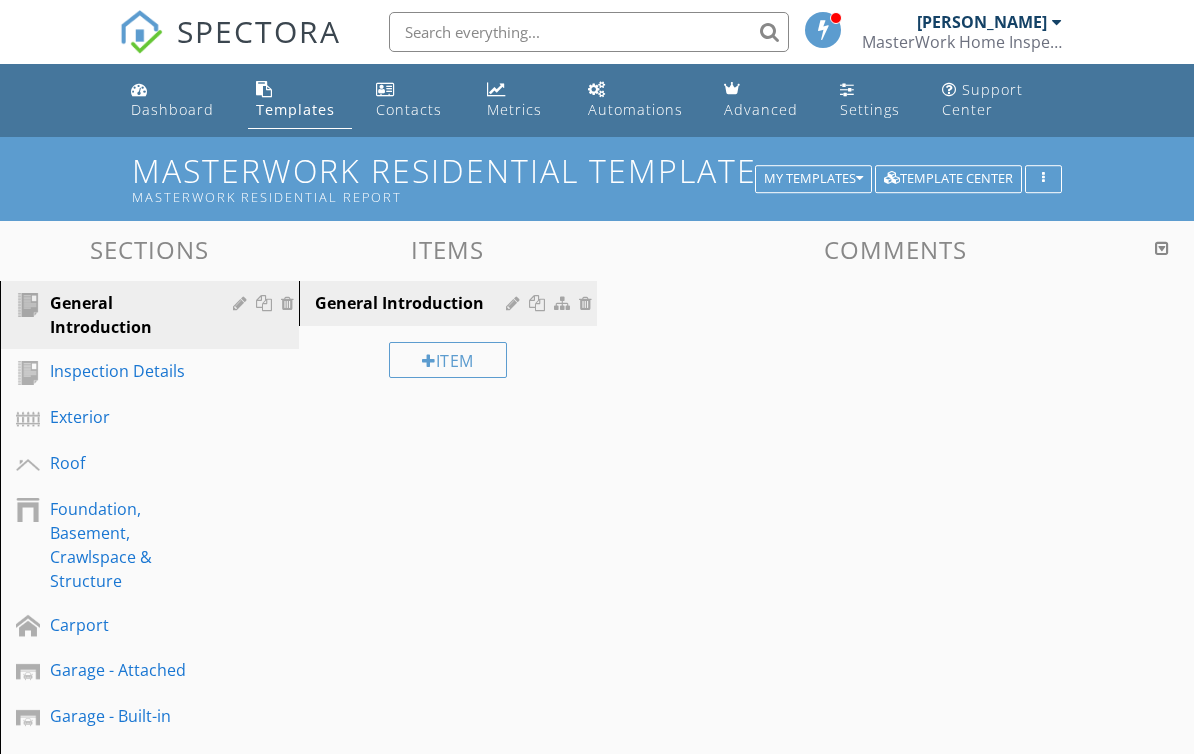 scroll, scrollTop: 0, scrollLeft: 0, axis: both 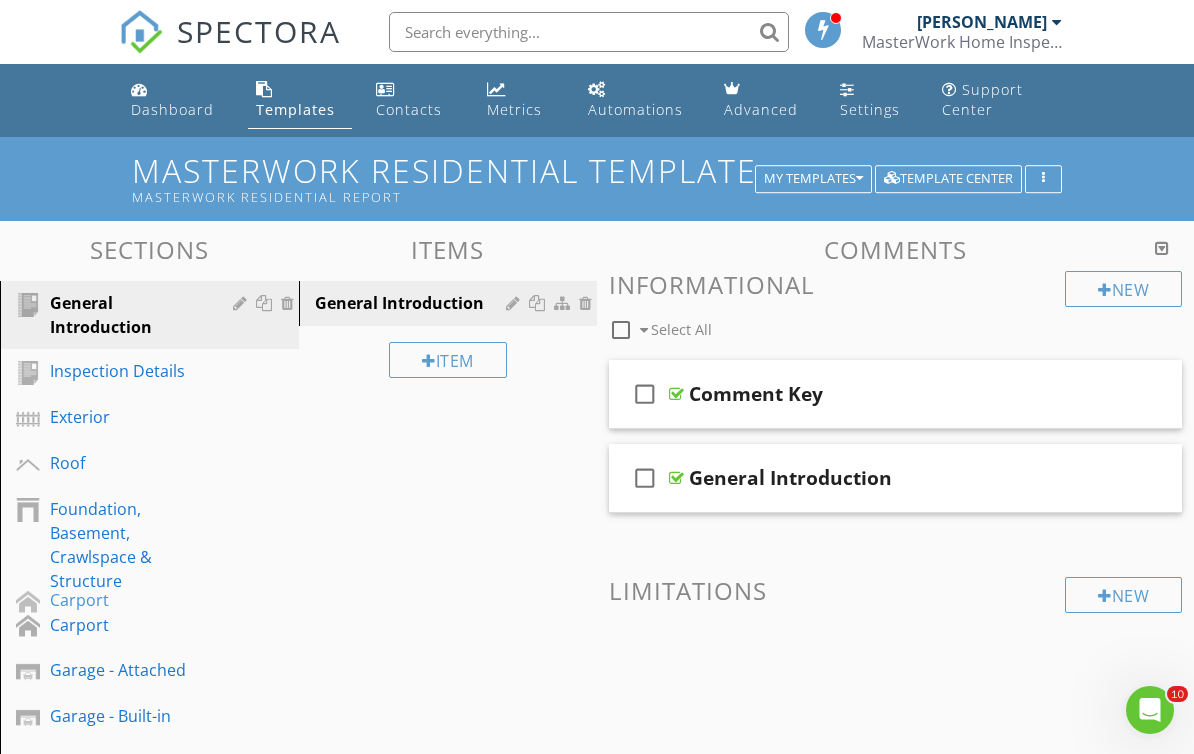 type 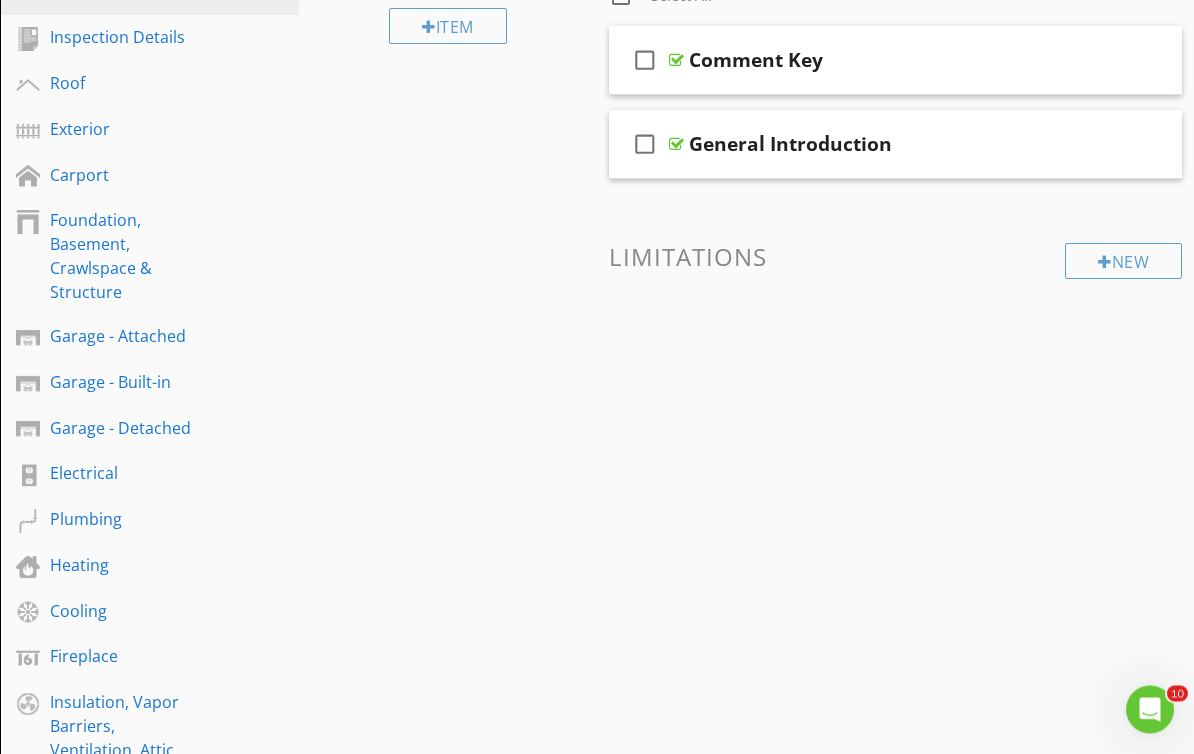 scroll, scrollTop: 334, scrollLeft: 0, axis: vertical 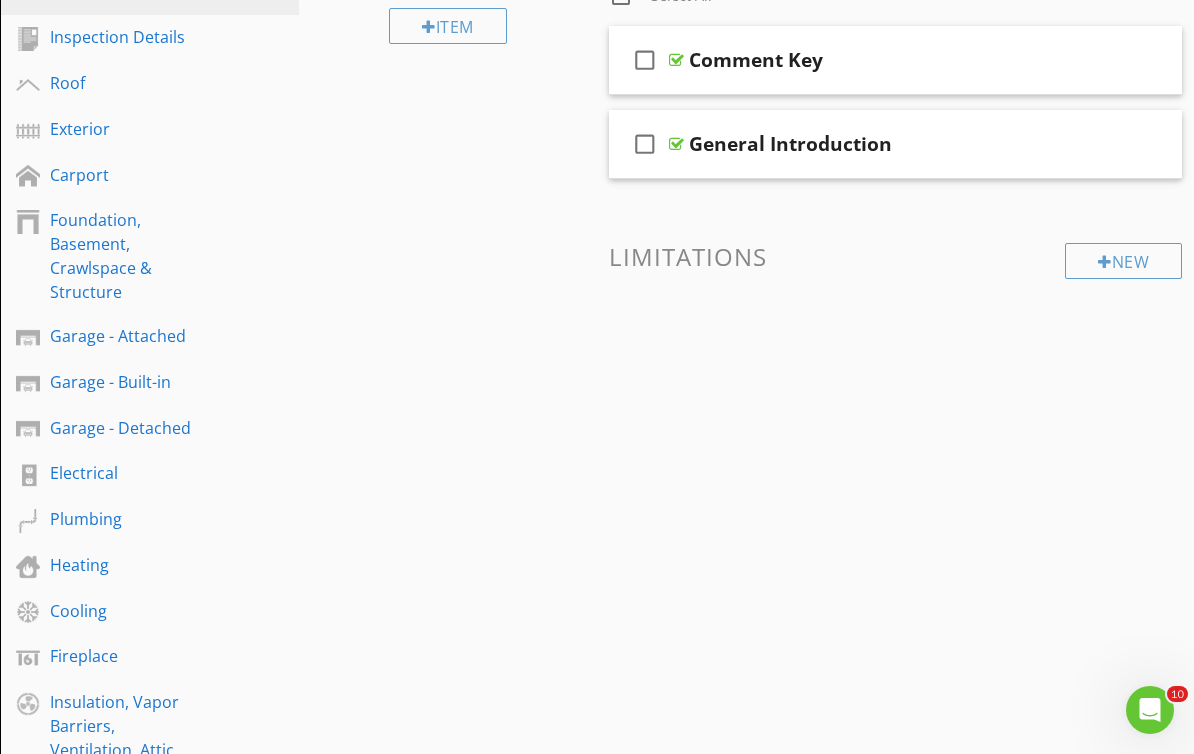 click on "Plumbing" at bounding box center (127, 519) 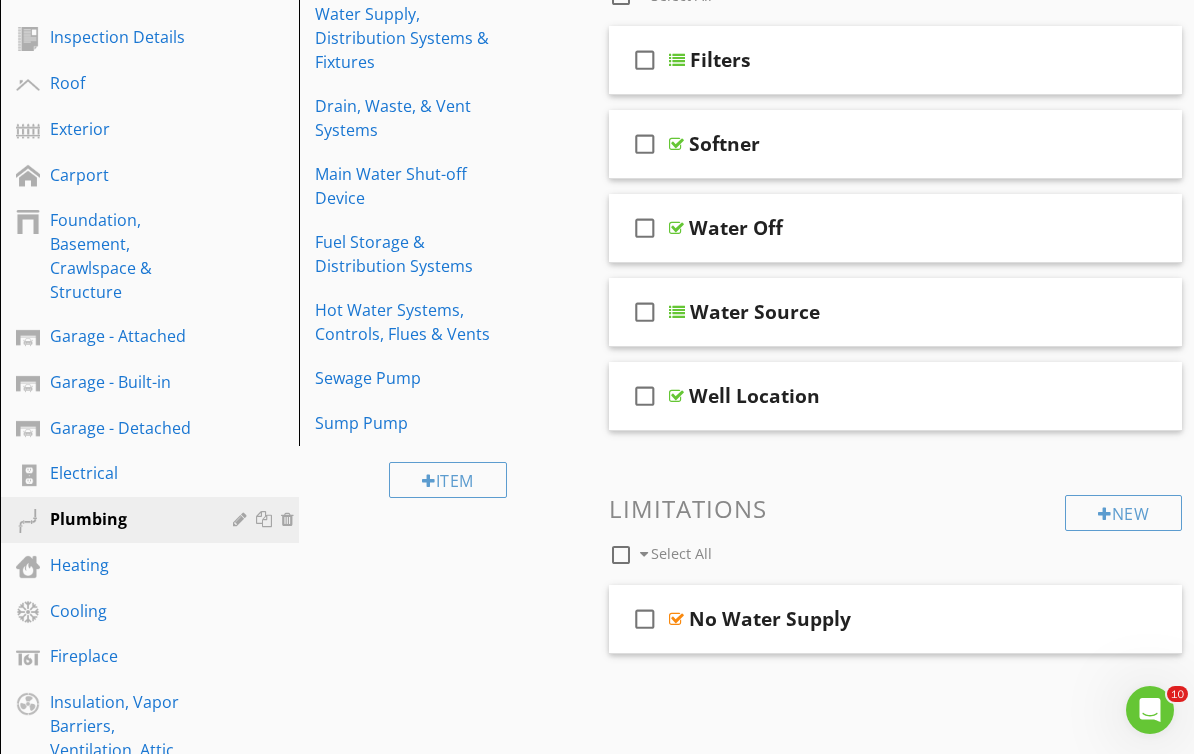 type 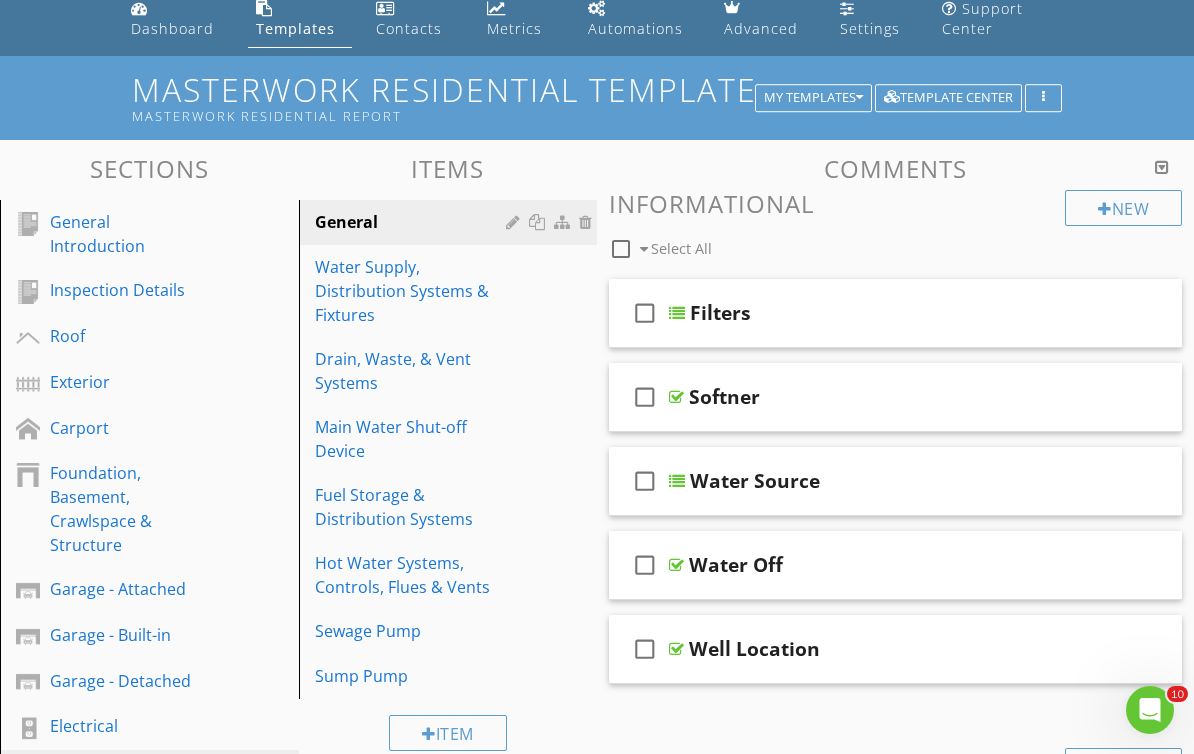 scroll, scrollTop: 79, scrollLeft: 0, axis: vertical 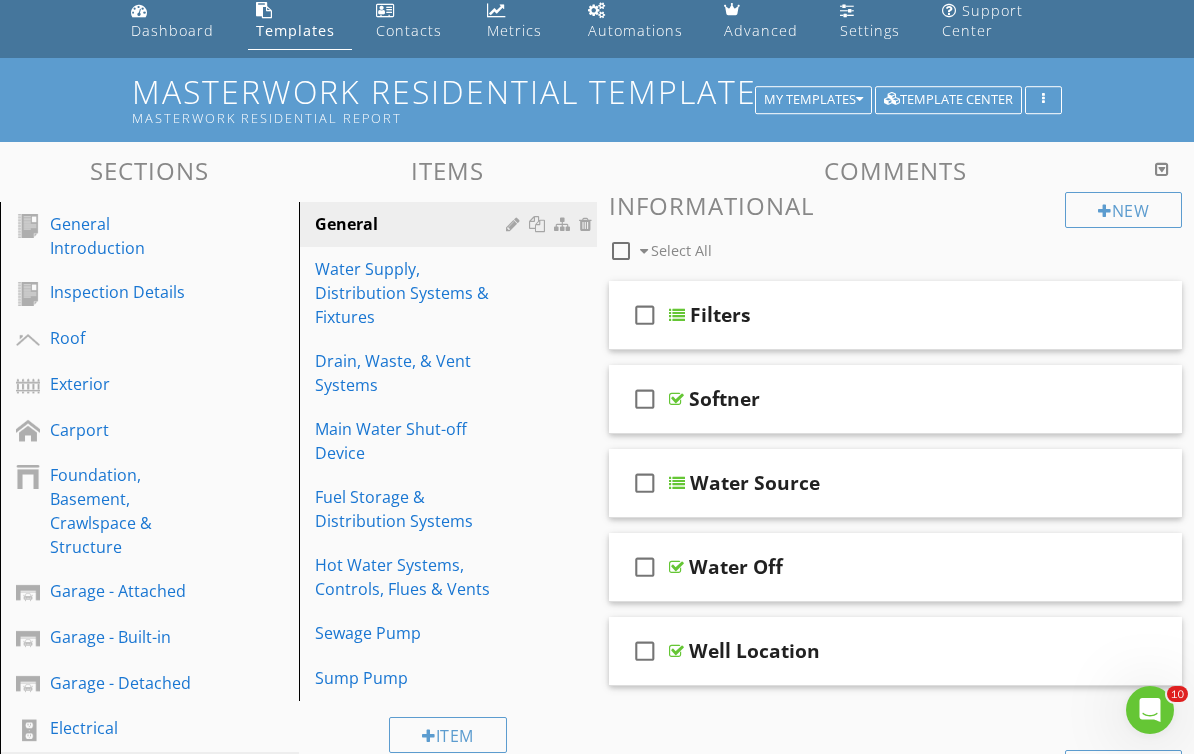 click on "Main Water Shut-off Device" at bounding box center [414, 441] 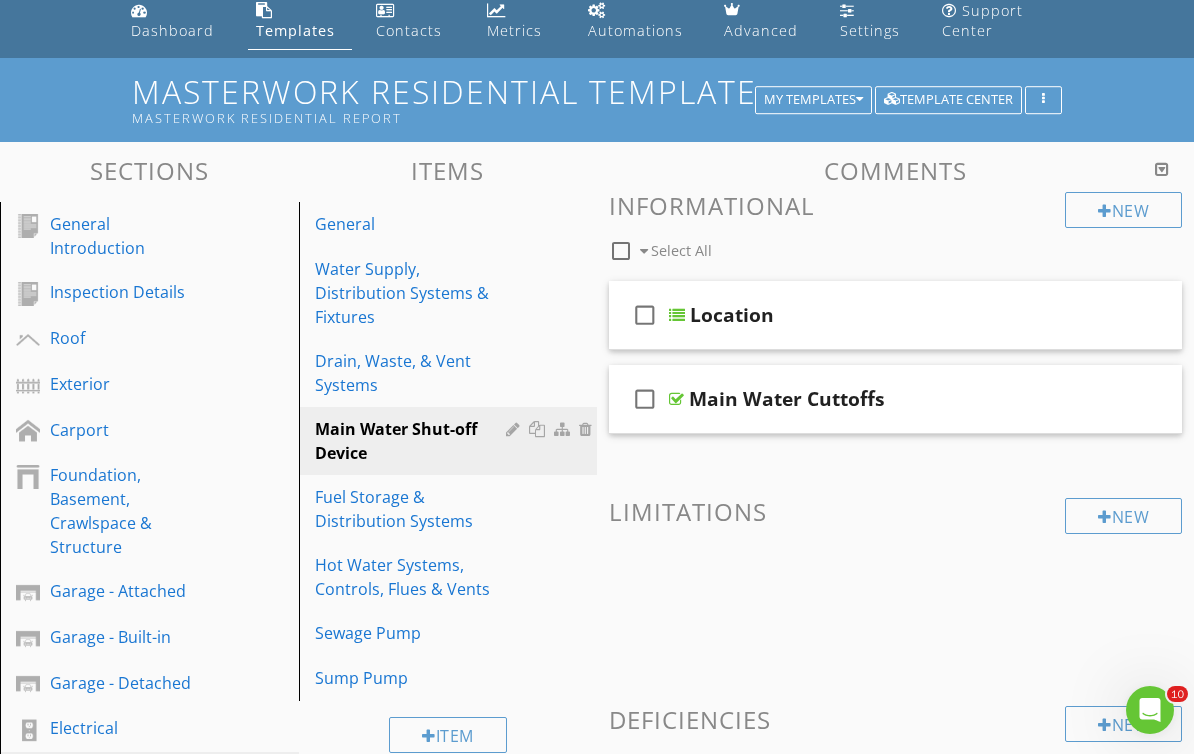 click on "check_box_outline_blank" at bounding box center (645, 315) 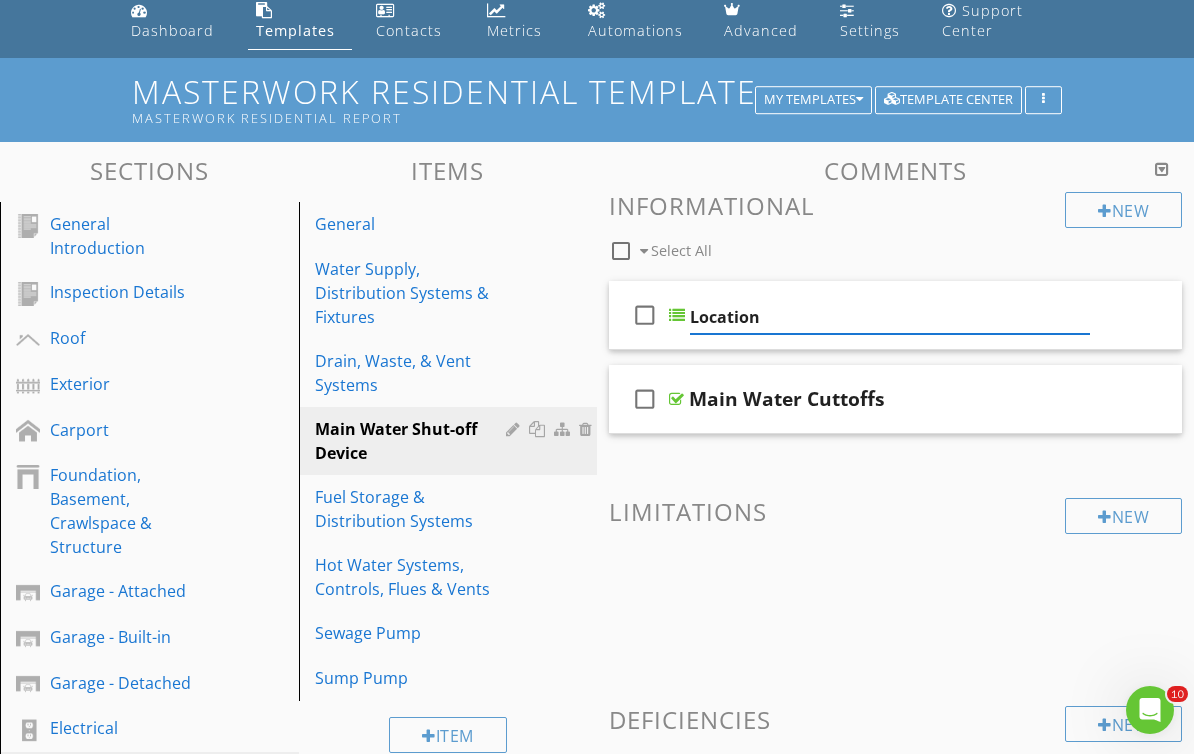 click on "Location" at bounding box center (890, 317) 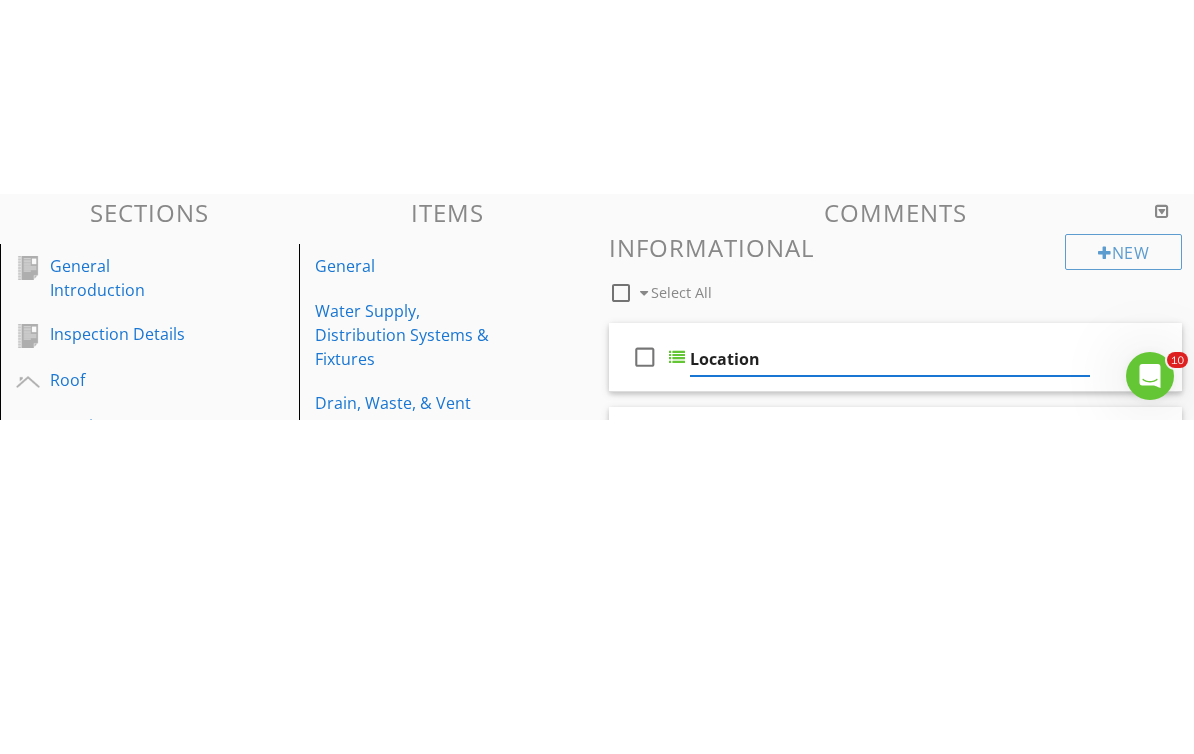 scroll, scrollTop: 232, scrollLeft: 0, axis: vertical 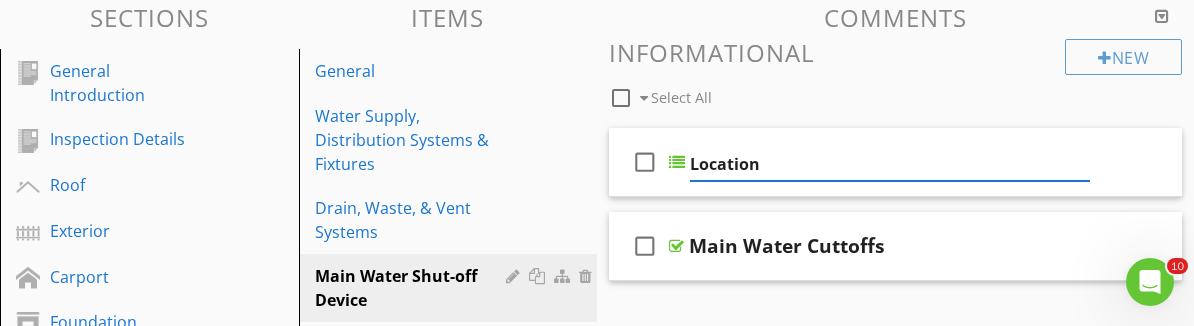 click on "check_box_outline_blank" at bounding box center [645, 162] 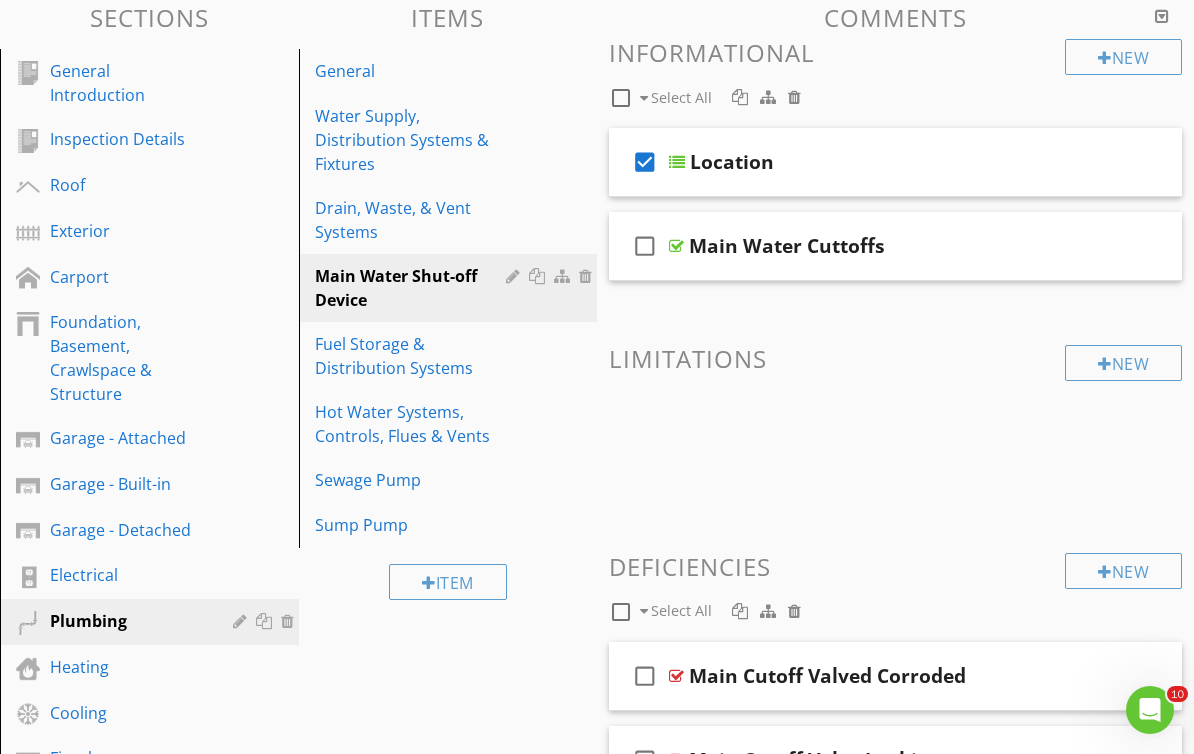 click at bounding box center [1078, 161] 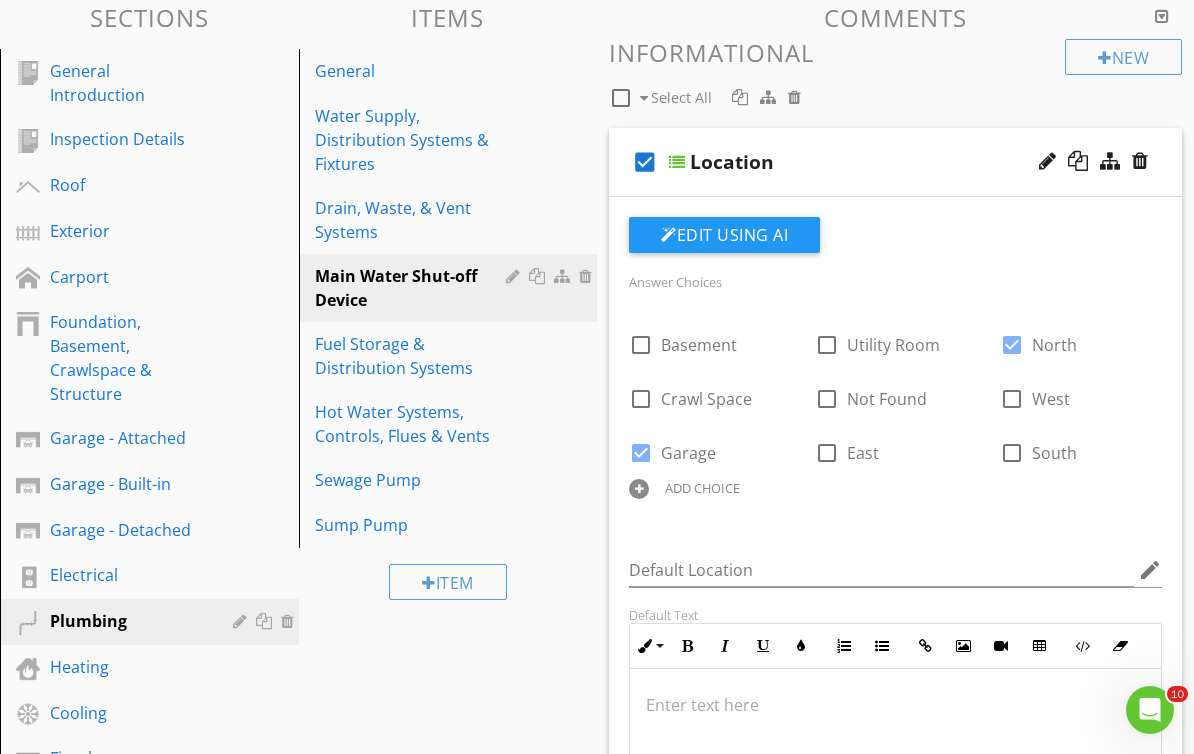 click on "Duplicate Comment     This will create a copy of this comment.   You may choose to send the duplicated comment to another item:   Template: MasterWork Residential Template arrow_drop_down   Duplicate to section: arrow_drop_down   Duplicate to item: arrow_drop_down     Duplicate   Cancel" at bounding box center (597, 377) 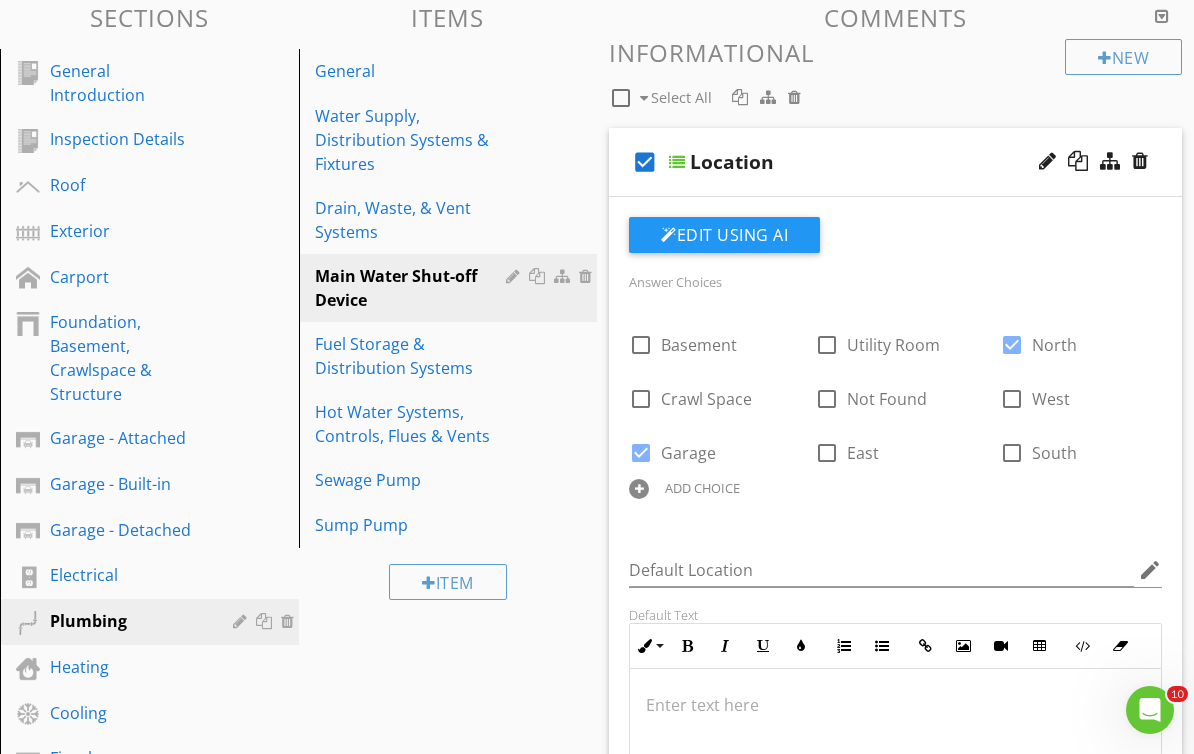 click on "Edit Using AI" at bounding box center [724, 235] 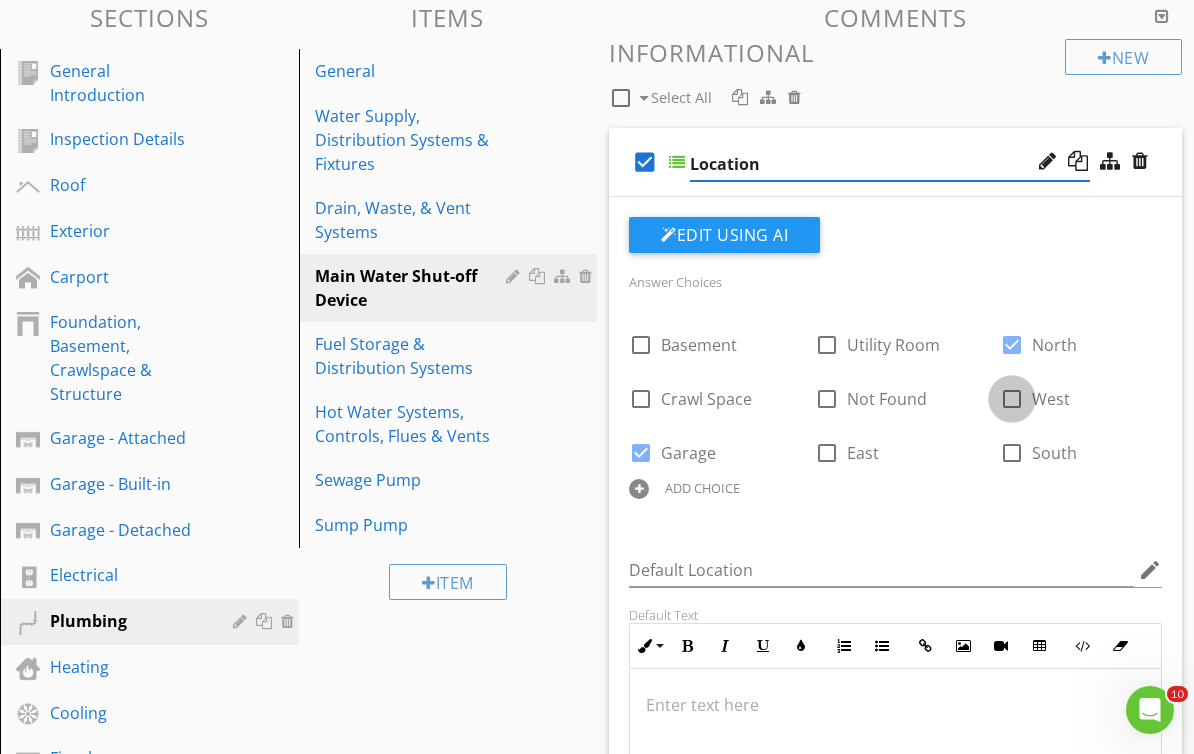 click at bounding box center [1012, 399] 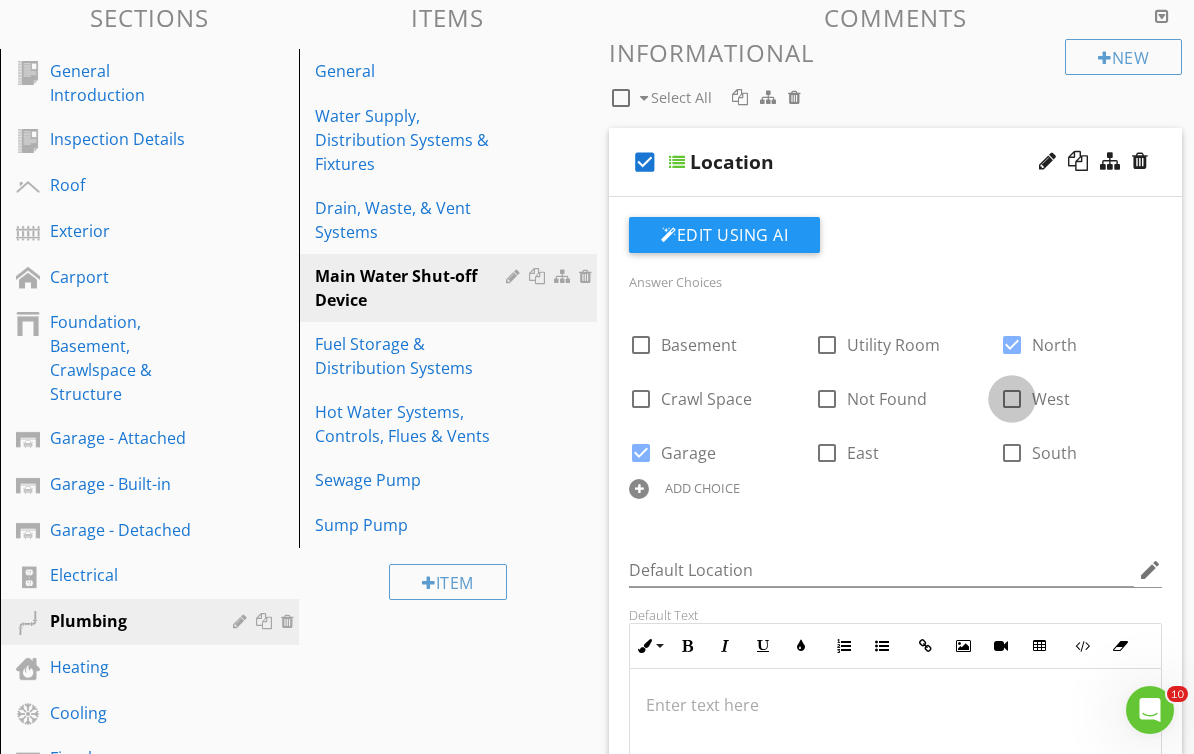 click at bounding box center [1012, 399] 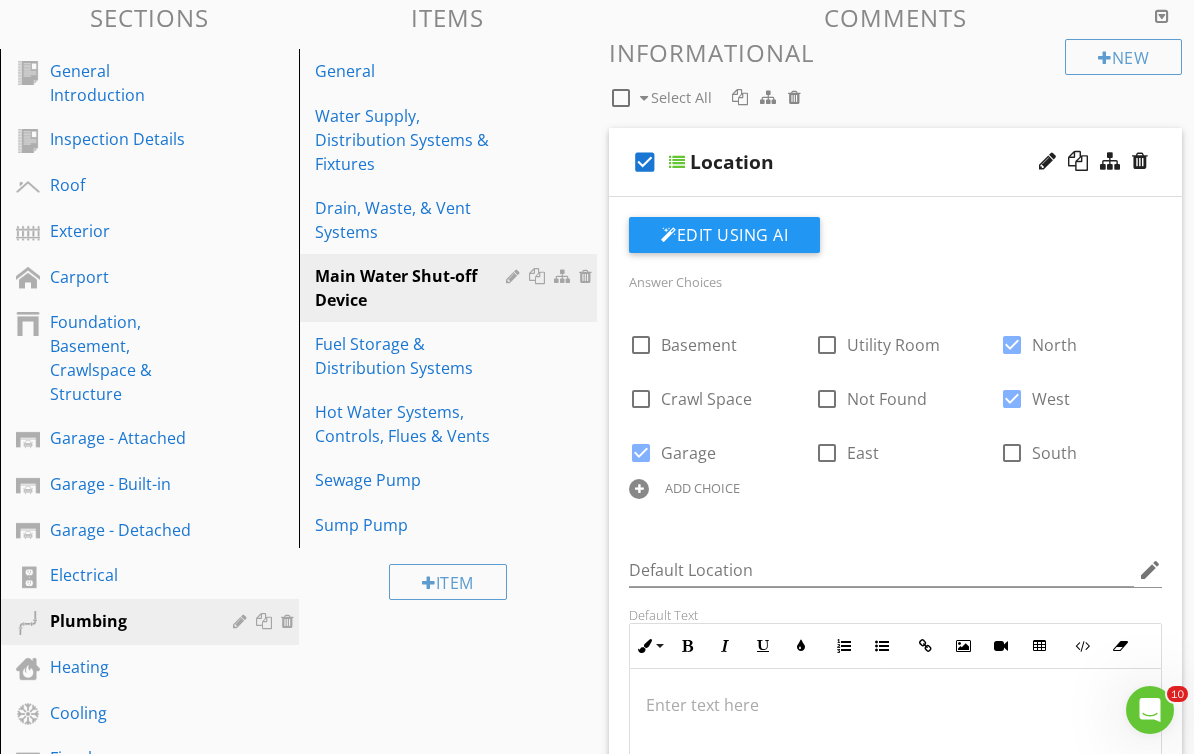 click at bounding box center [0, 0] 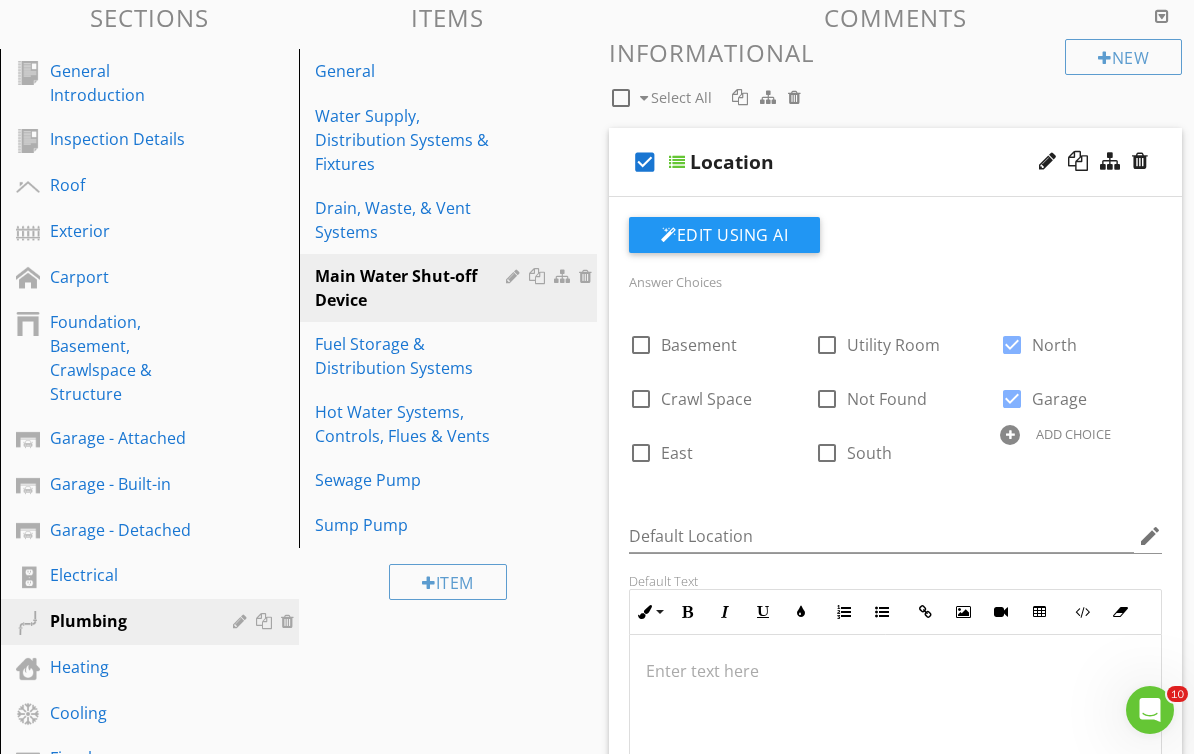 click at bounding box center (0, 0) 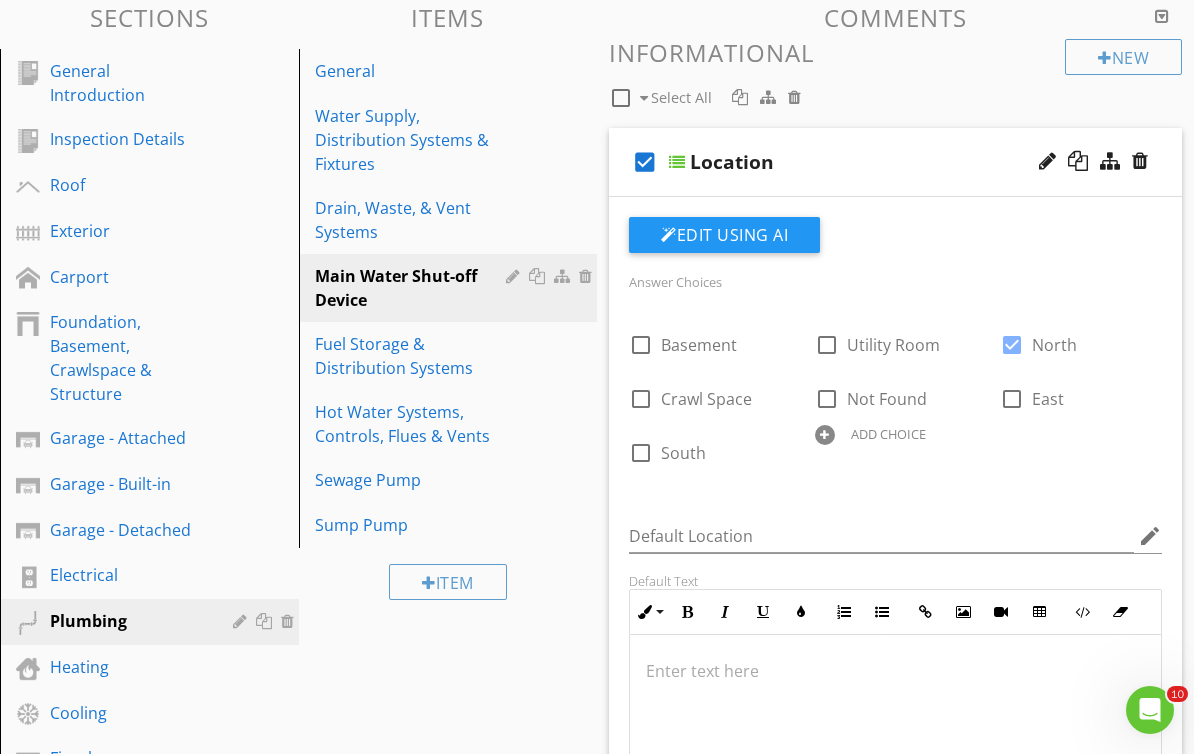 click at bounding box center (0, 0) 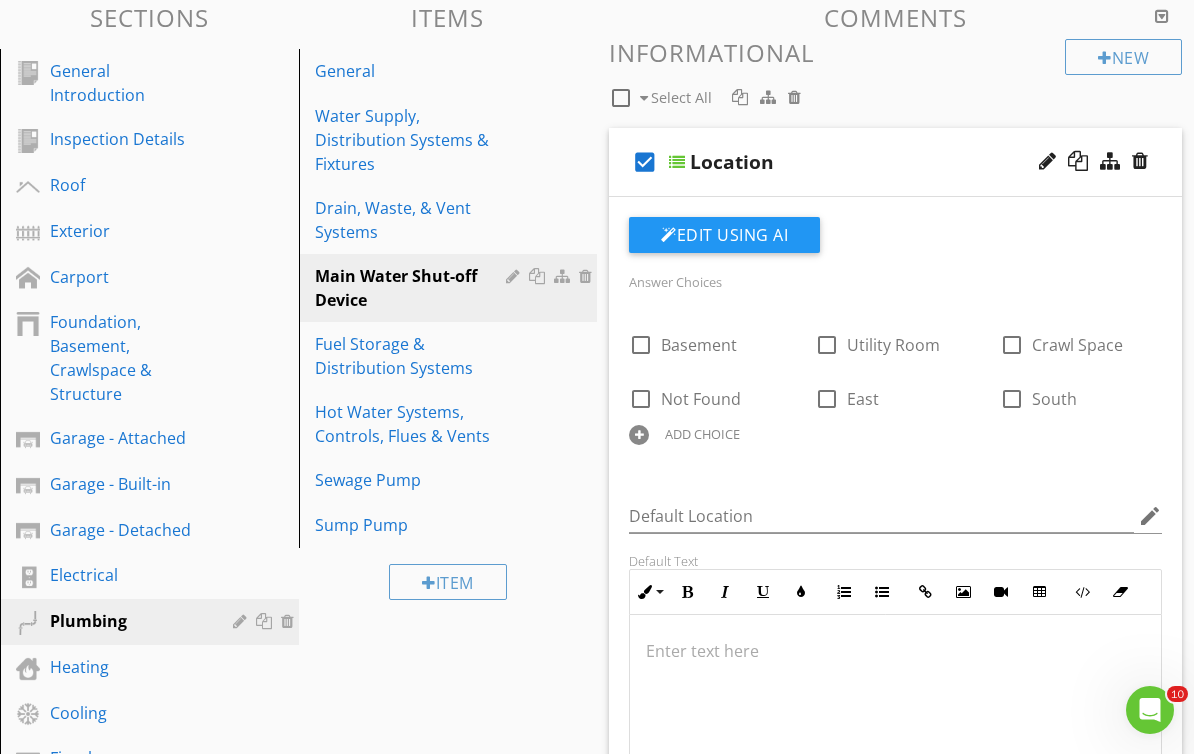 click on "ADD CHOICE" at bounding box center [710, 433] 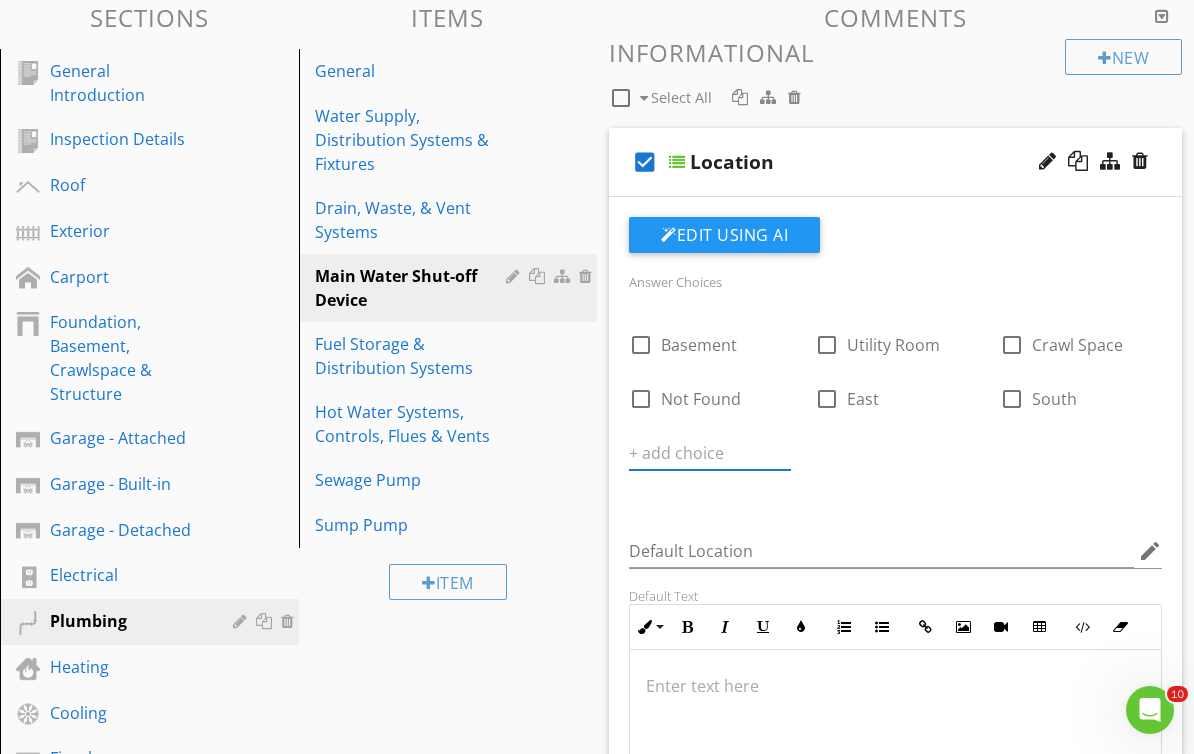 click at bounding box center [710, 453] 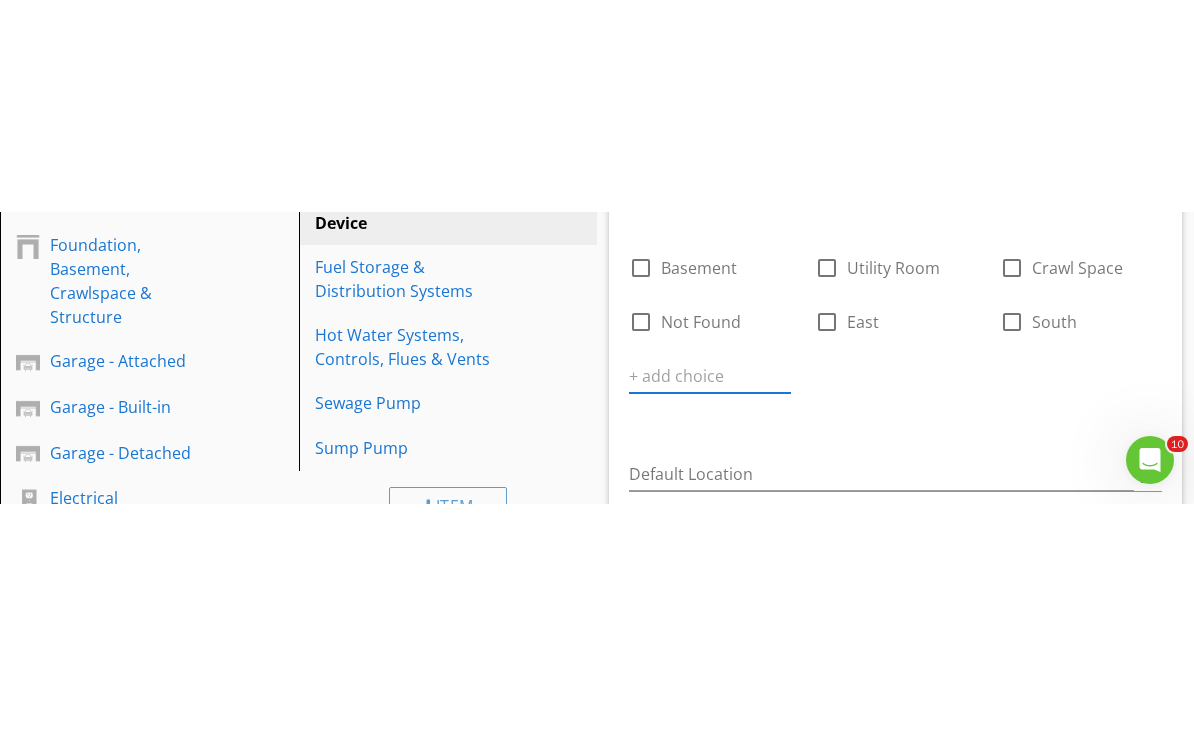 scroll, scrollTop: 522, scrollLeft: 0, axis: vertical 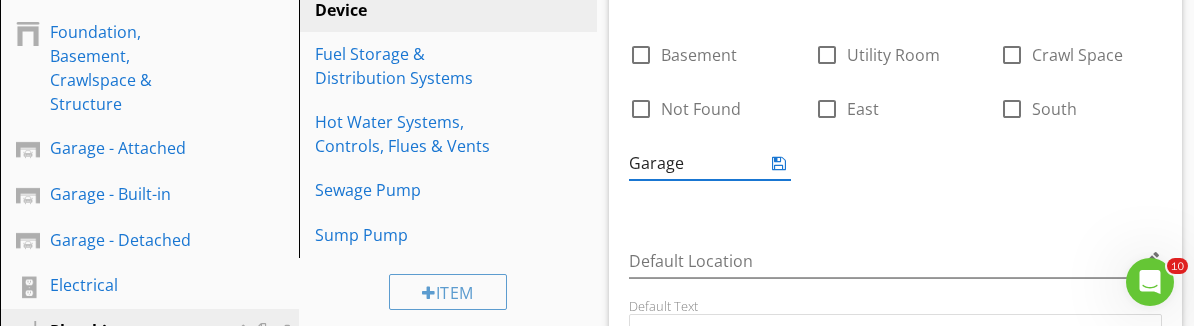 click at bounding box center [779, 163] 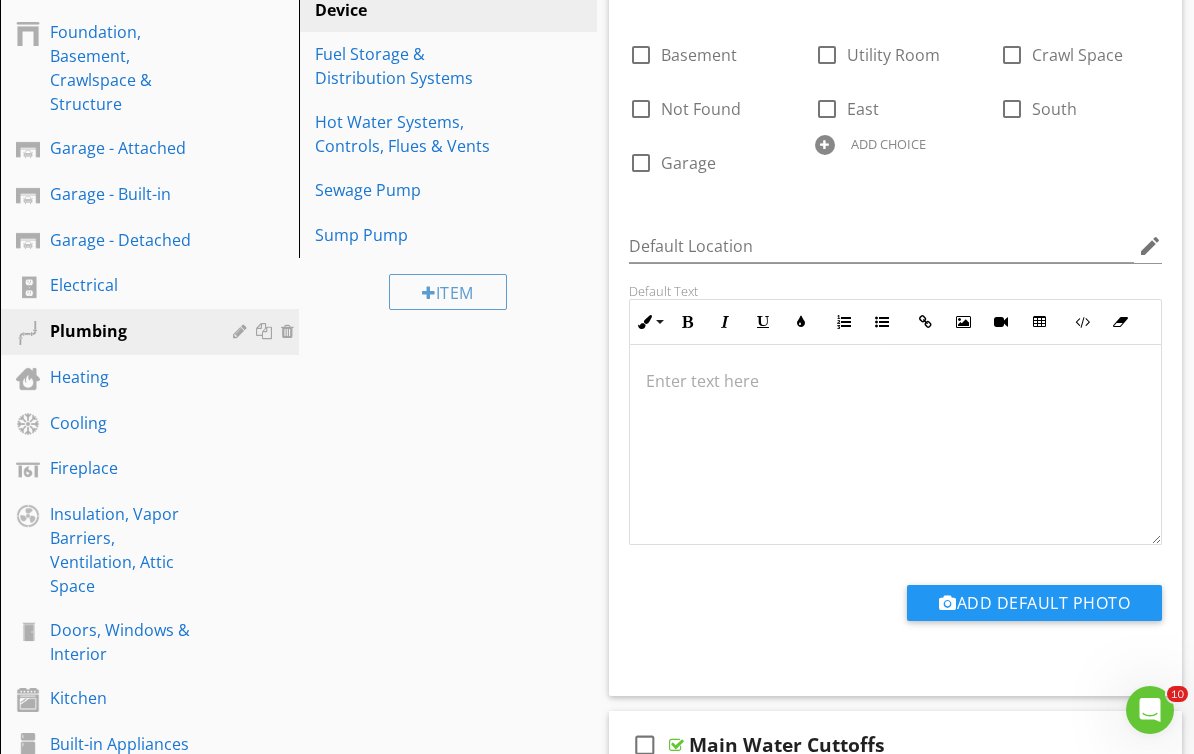 click on "ADD CHOICE" at bounding box center [896, 143] 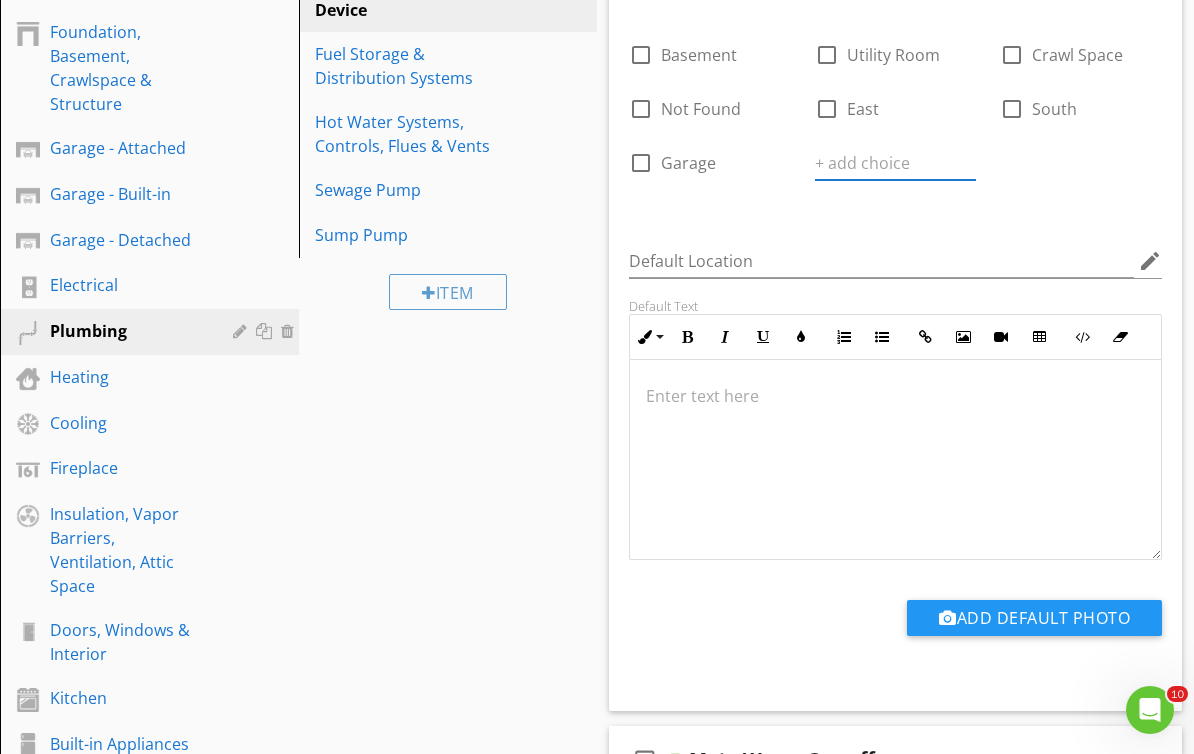 click at bounding box center (896, 163) 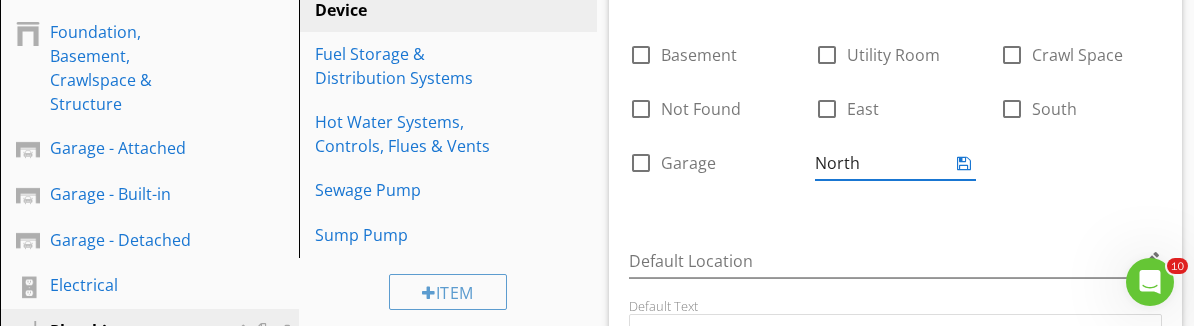 click at bounding box center [964, 163] 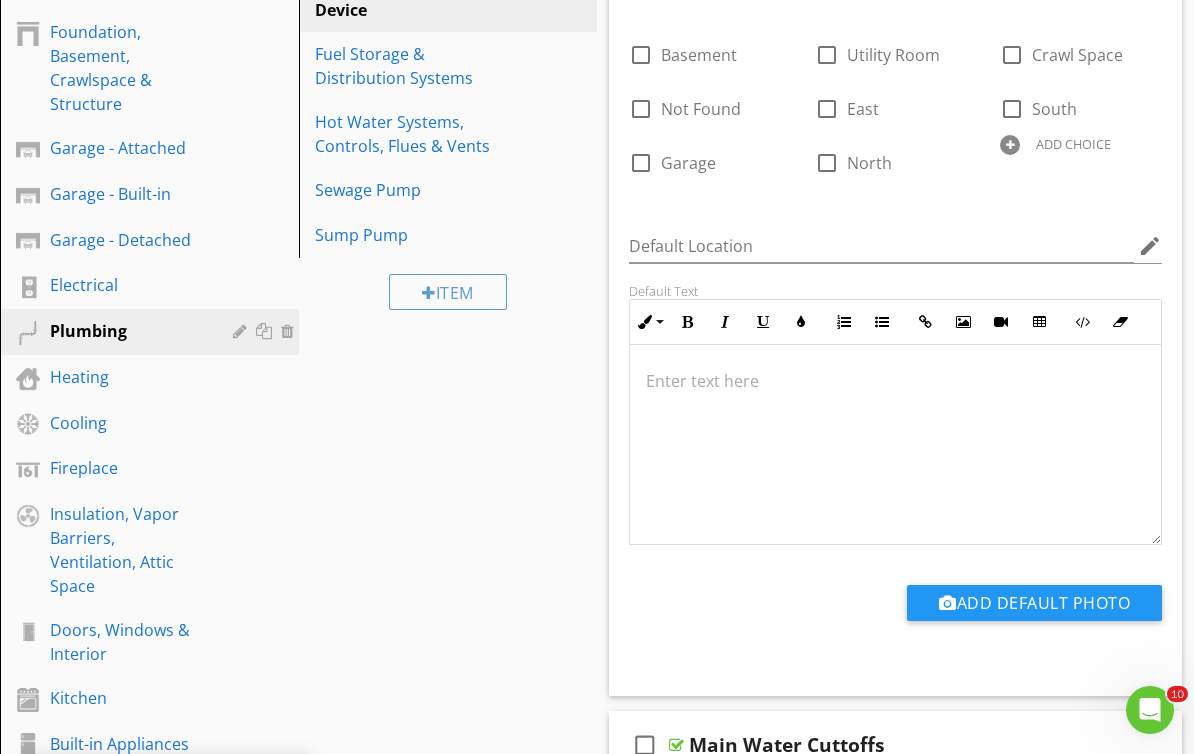 click at bounding box center (1010, 145) 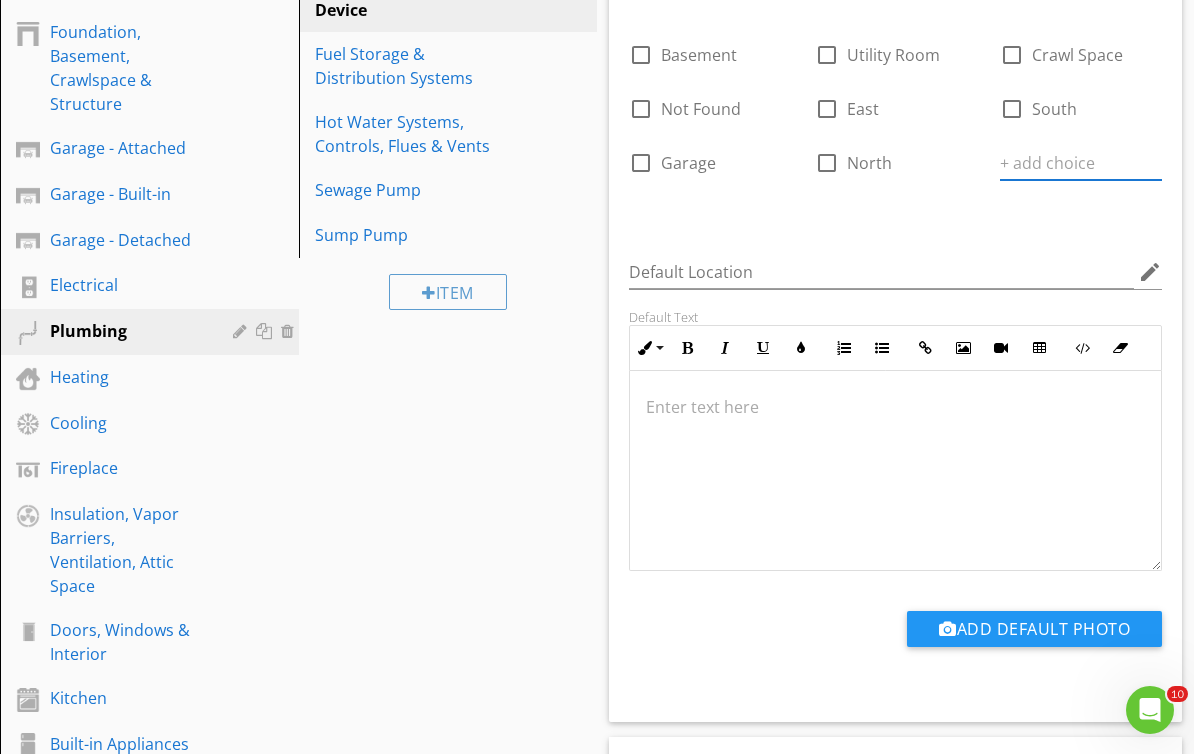 click at bounding box center (1081, 163) 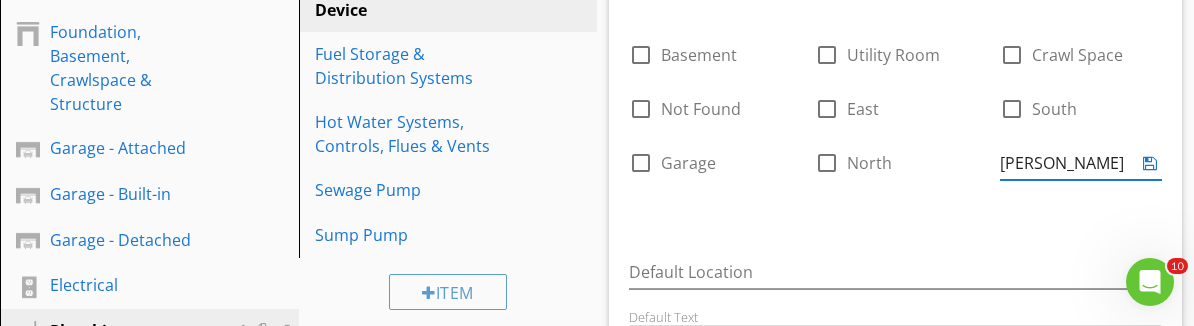 type on "West" 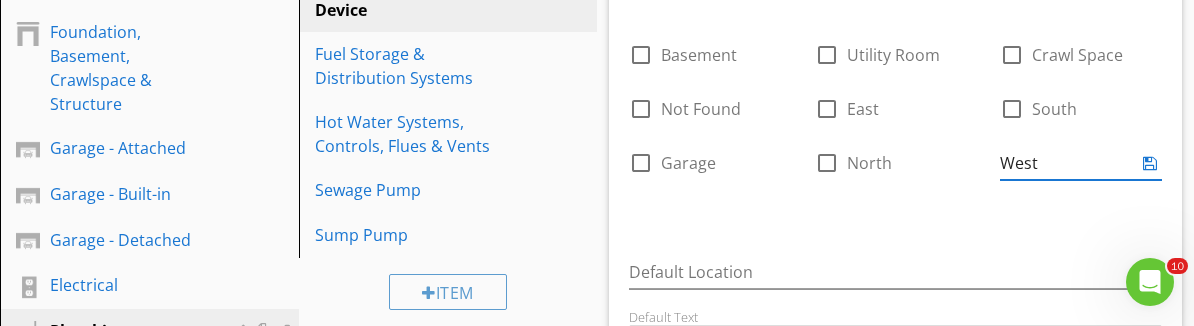 click at bounding box center [1150, 163] 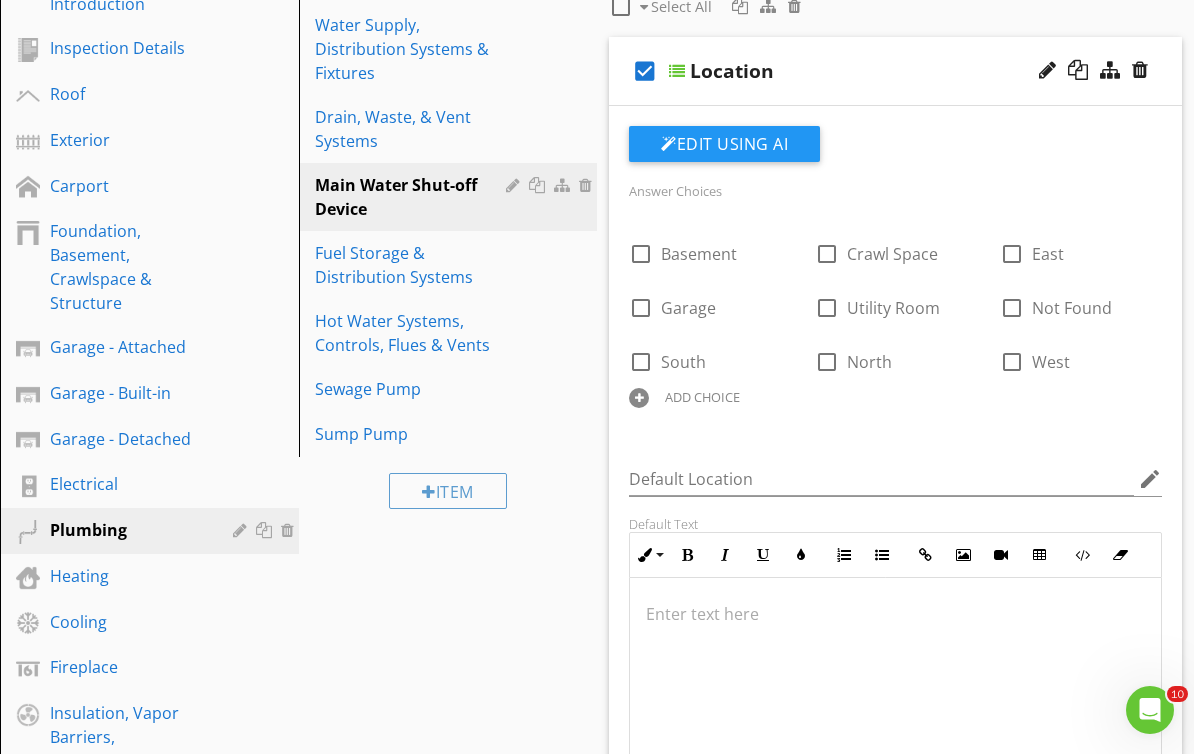 scroll, scrollTop: 322, scrollLeft: 0, axis: vertical 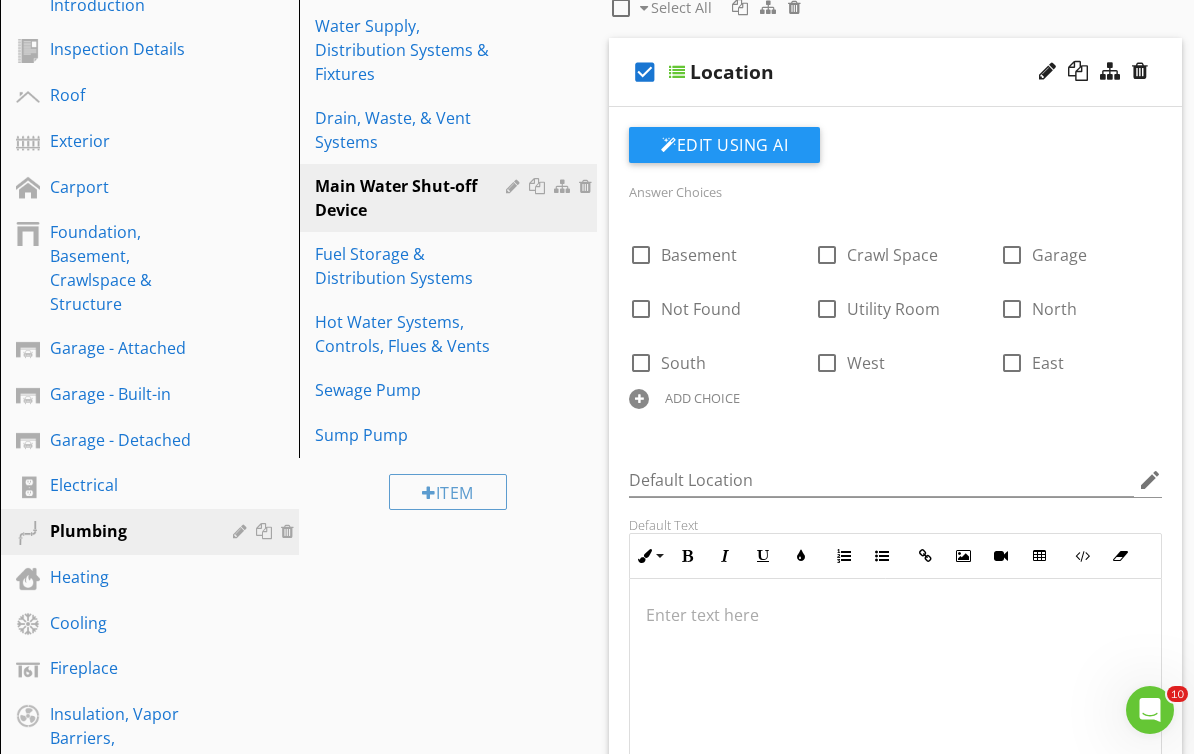 click on "Edit Using AI" at bounding box center [895, 153] 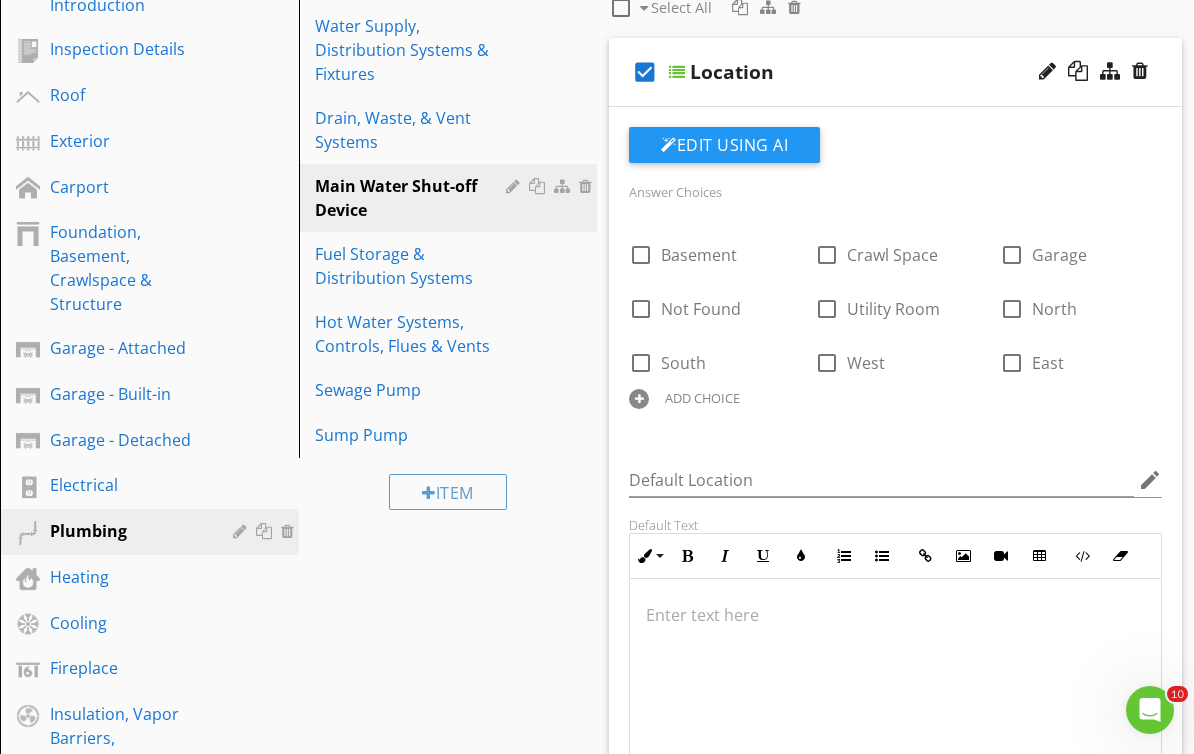 click on "check_box" at bounding box center (645, 72) 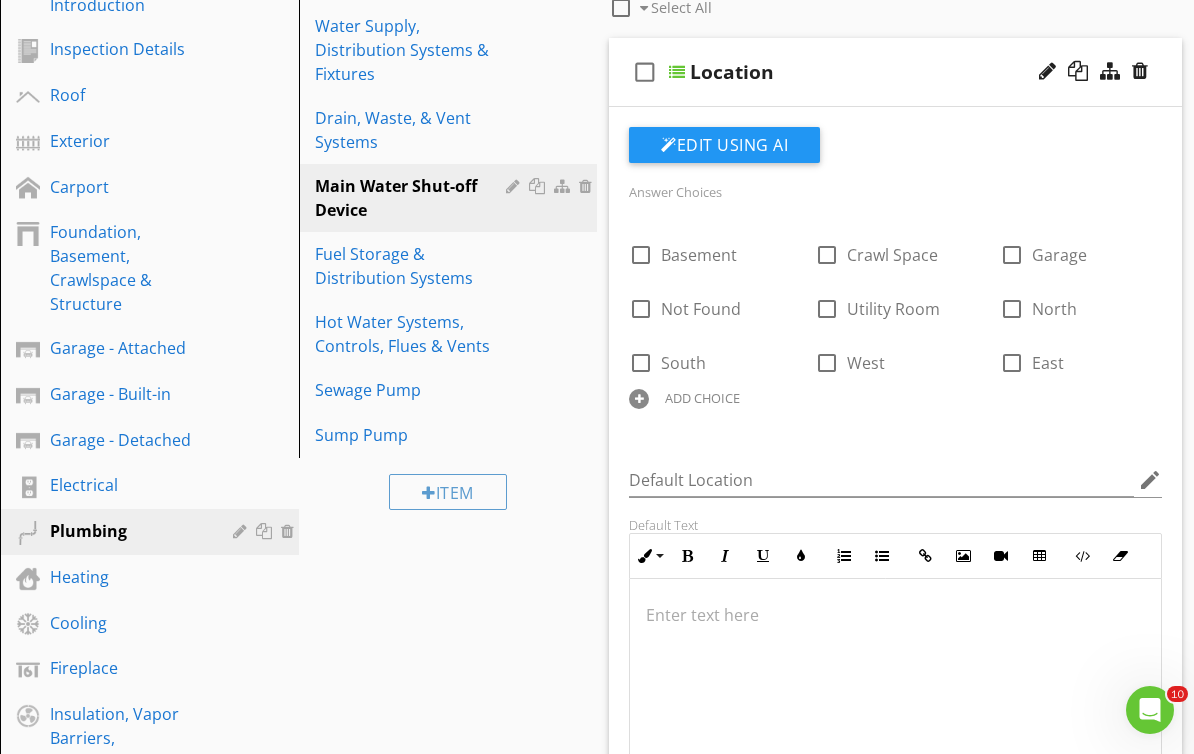 click on "Garage - Detached" at bounding box center [127, 440] 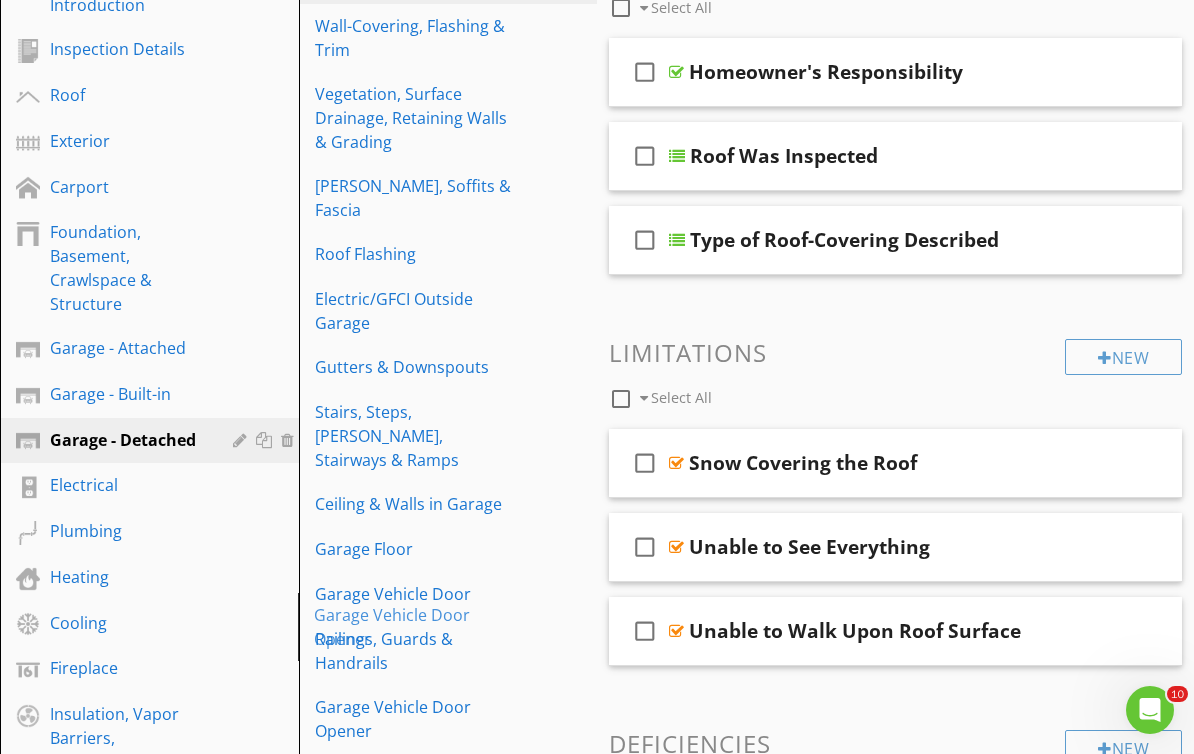 type 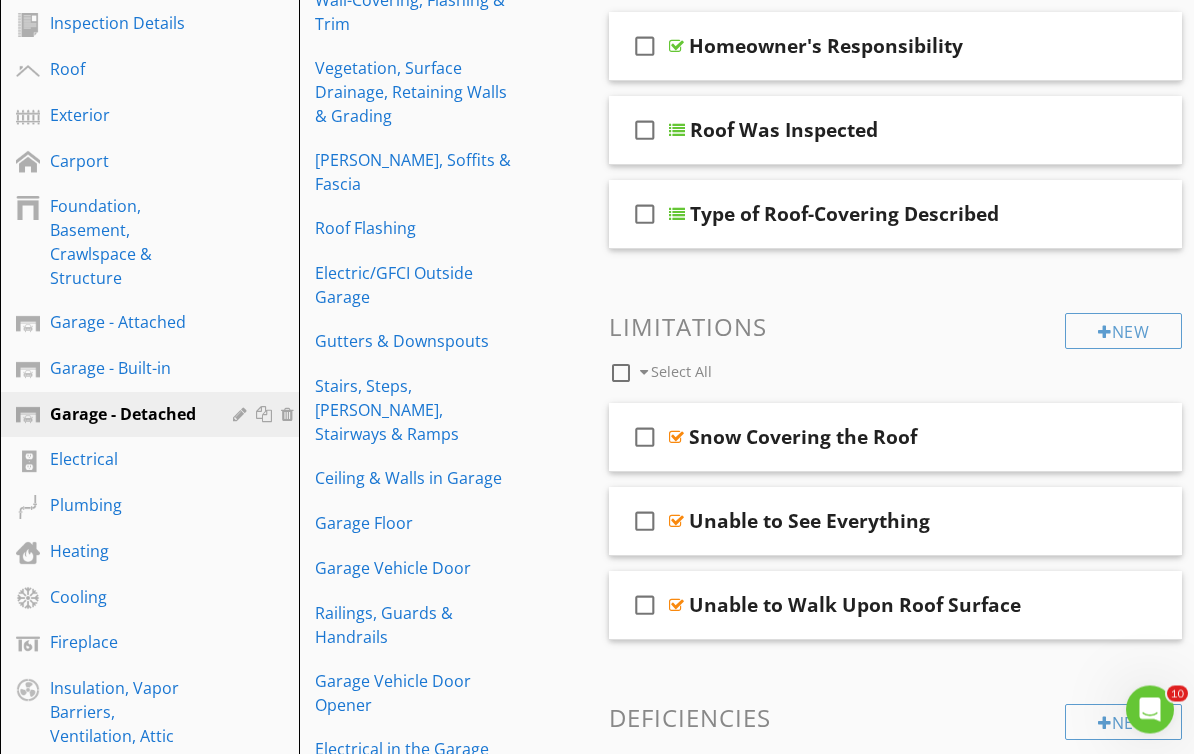 scroll, scrollTop: 348, scrollLeft: 0, axis: vertical 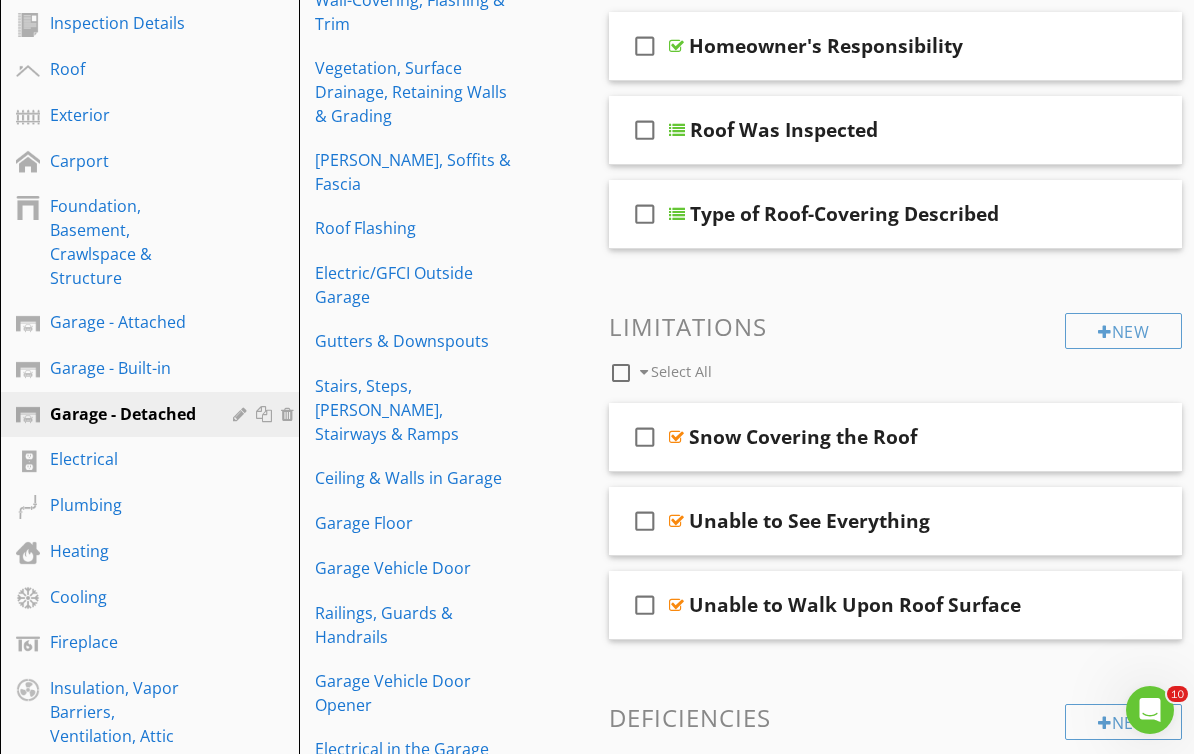 click on "Garage Vehicle Door" at bounding box center (414, 568) 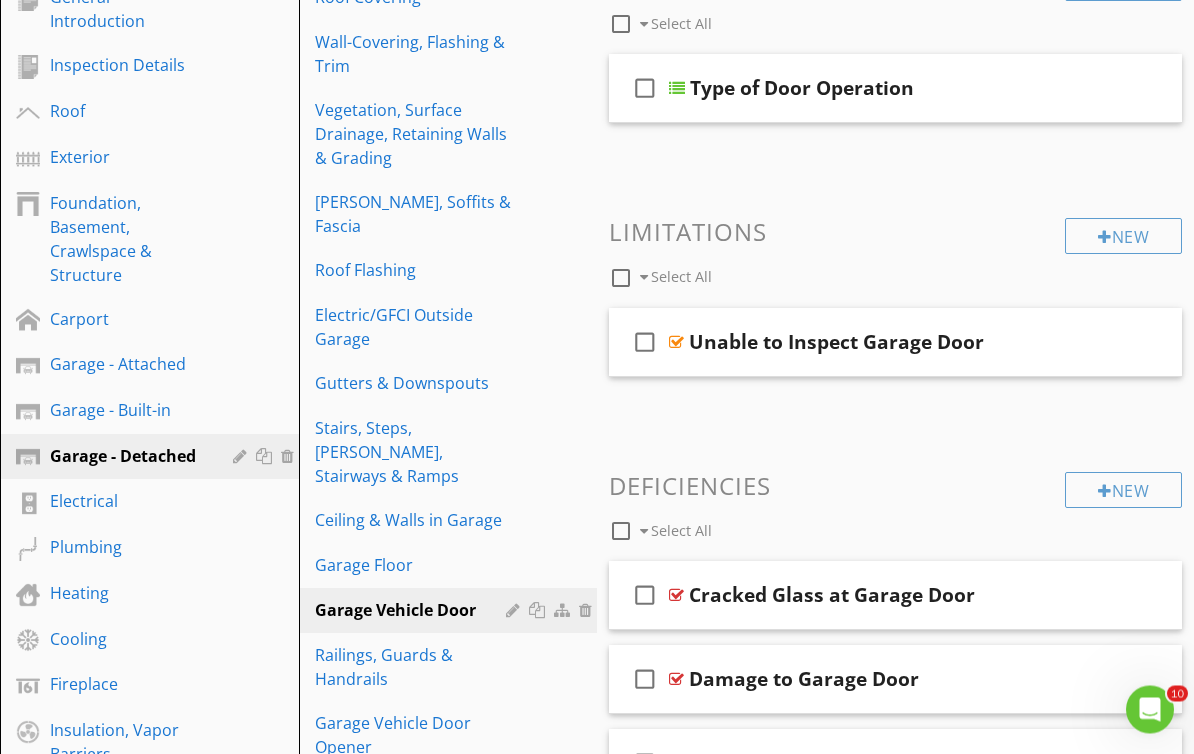 scroll, scrollTop: 306, scrollLeft: 0, axis: vertical 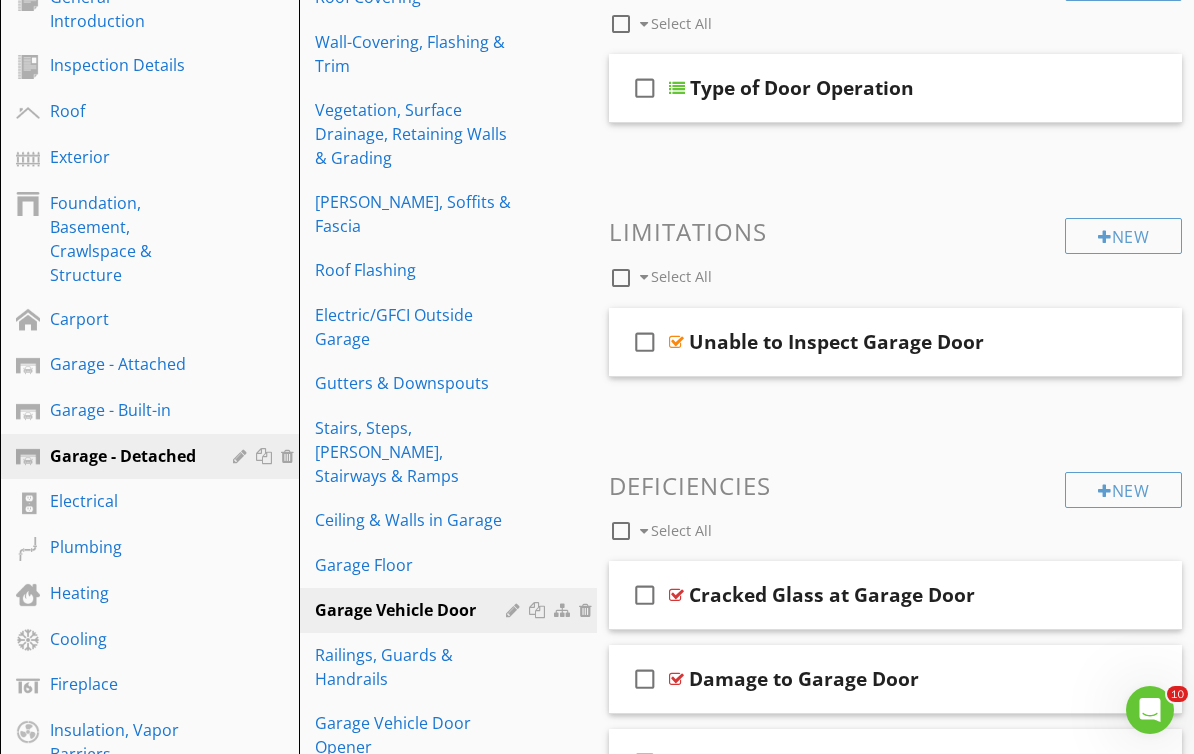 click at bounding box center [266, 456] 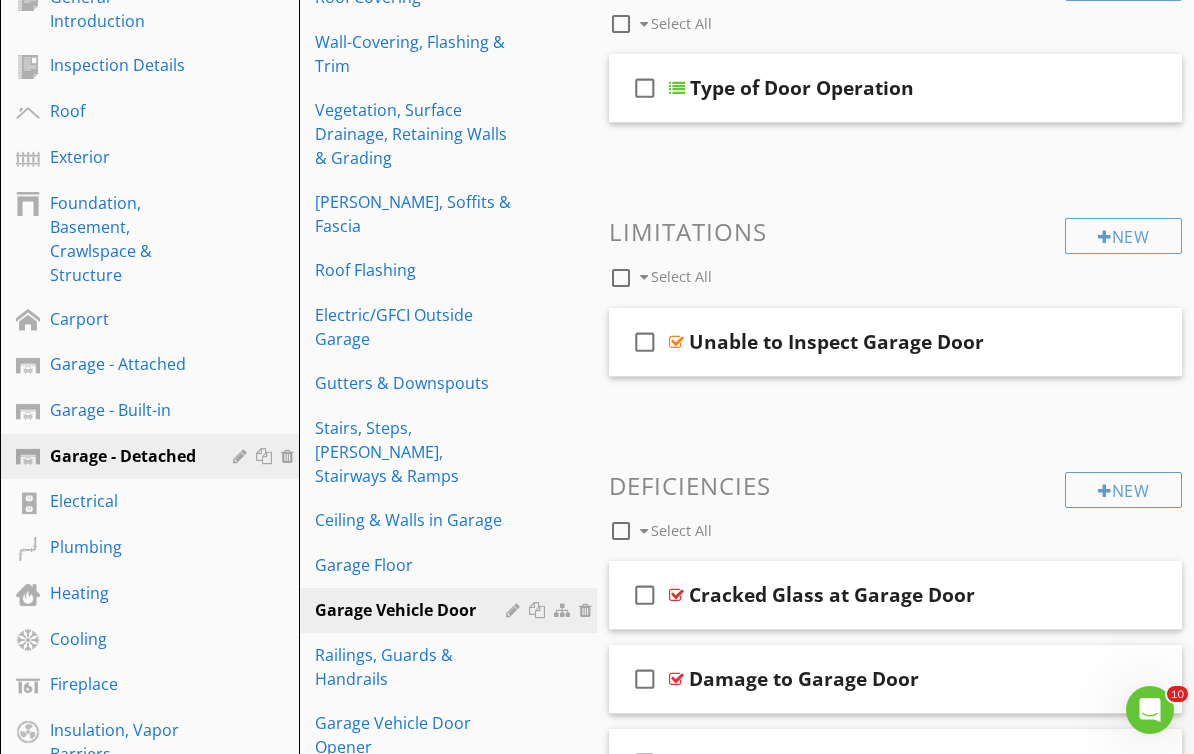click on "Garage - Built-in" at bounding box center (127, 410) 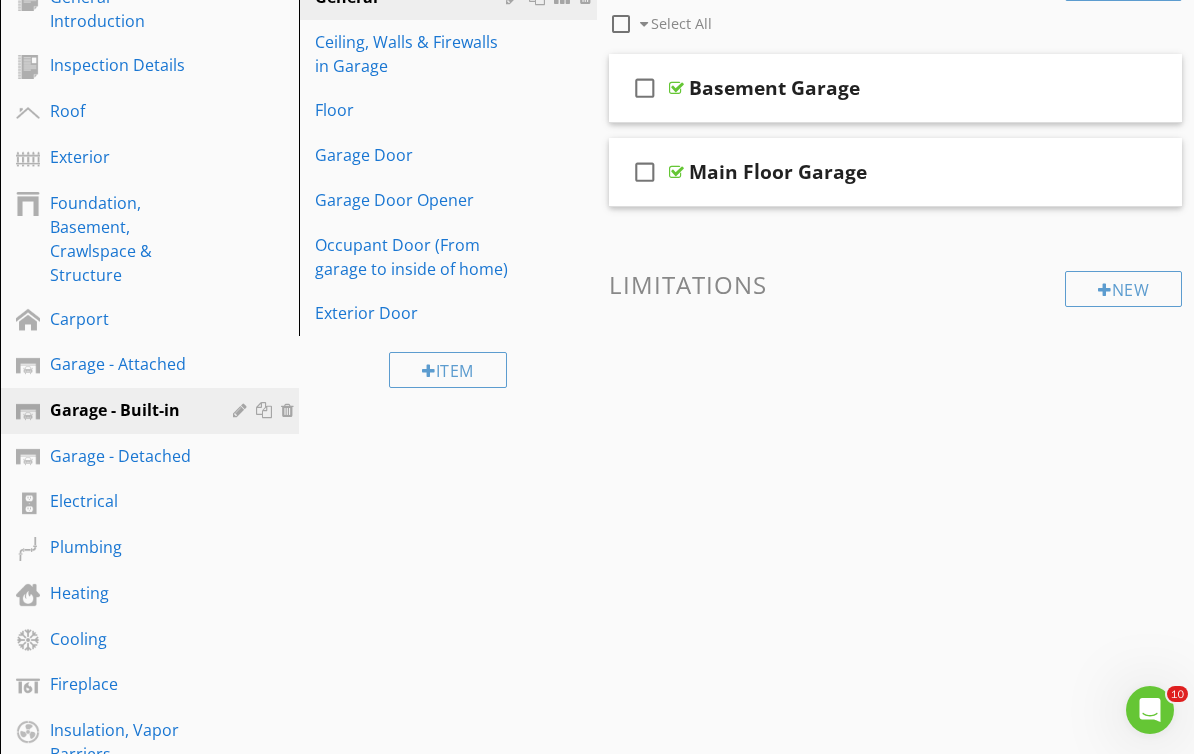 click on "Garage - Attached" at bounding box center (127, 364) 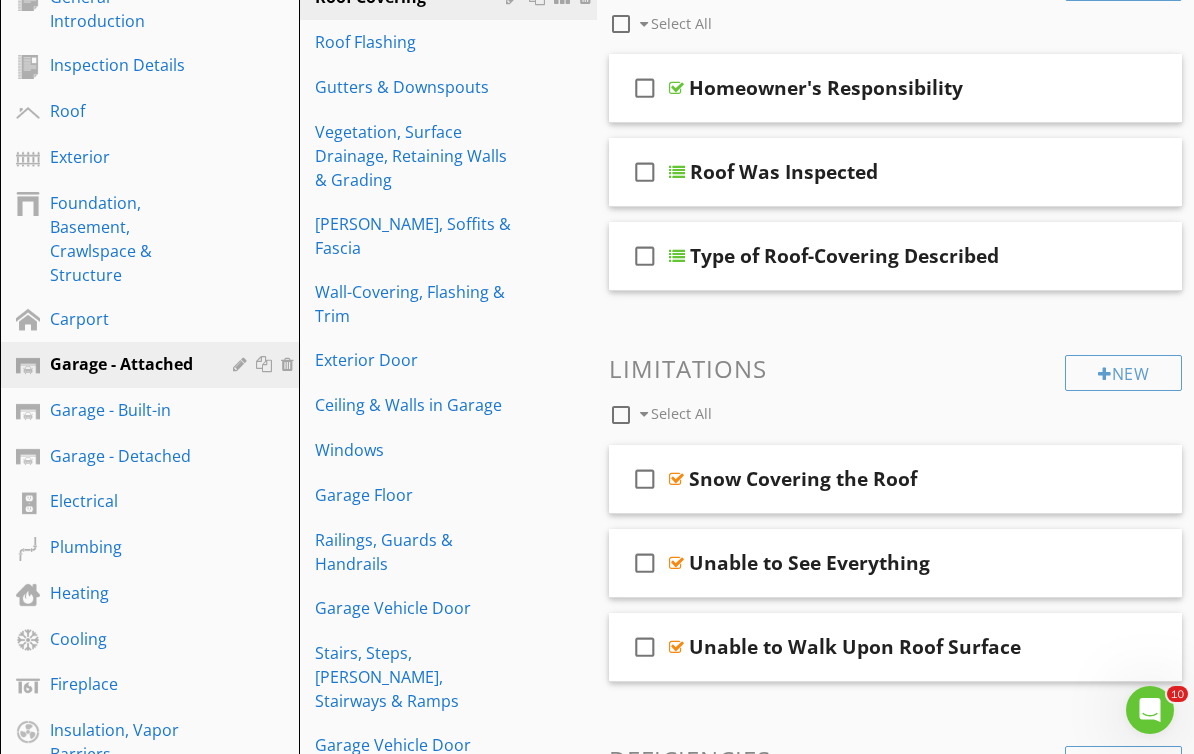 click at bounding box center [0, 0] 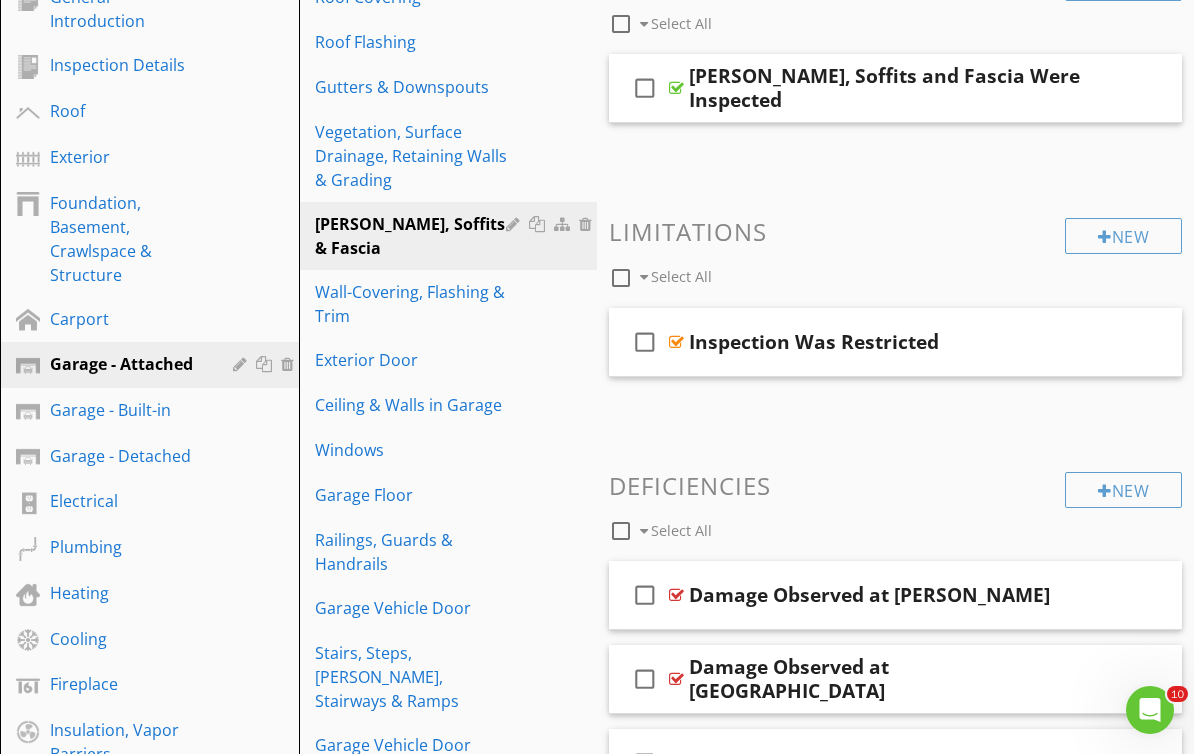 click at bounding box center (597, 377) 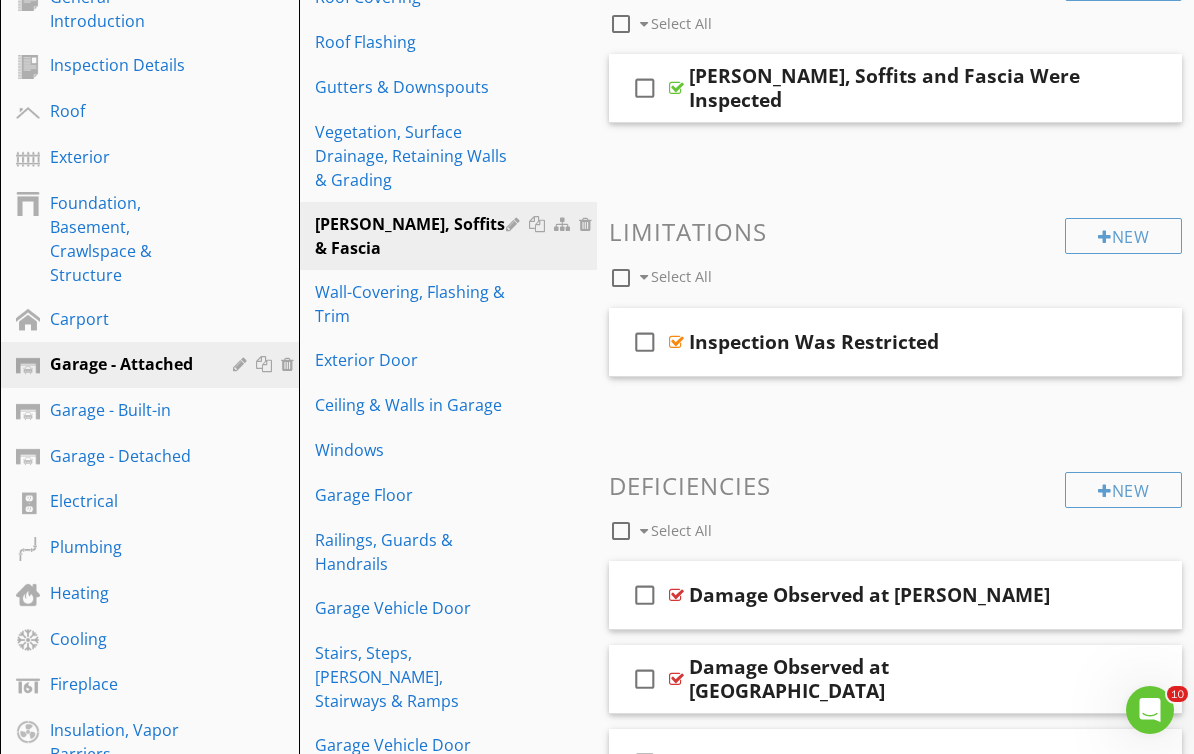 click on "Garage - Detached" at bounding box center [127, 456] 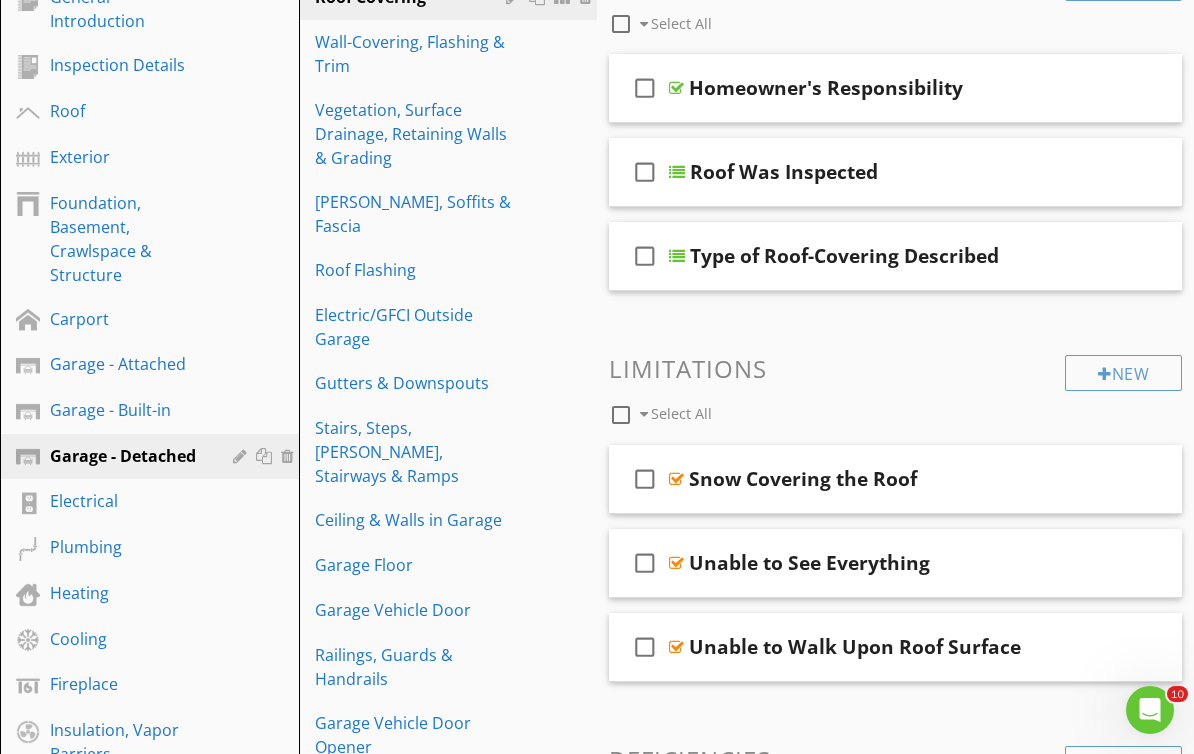 click at bounding box center (266, 456) 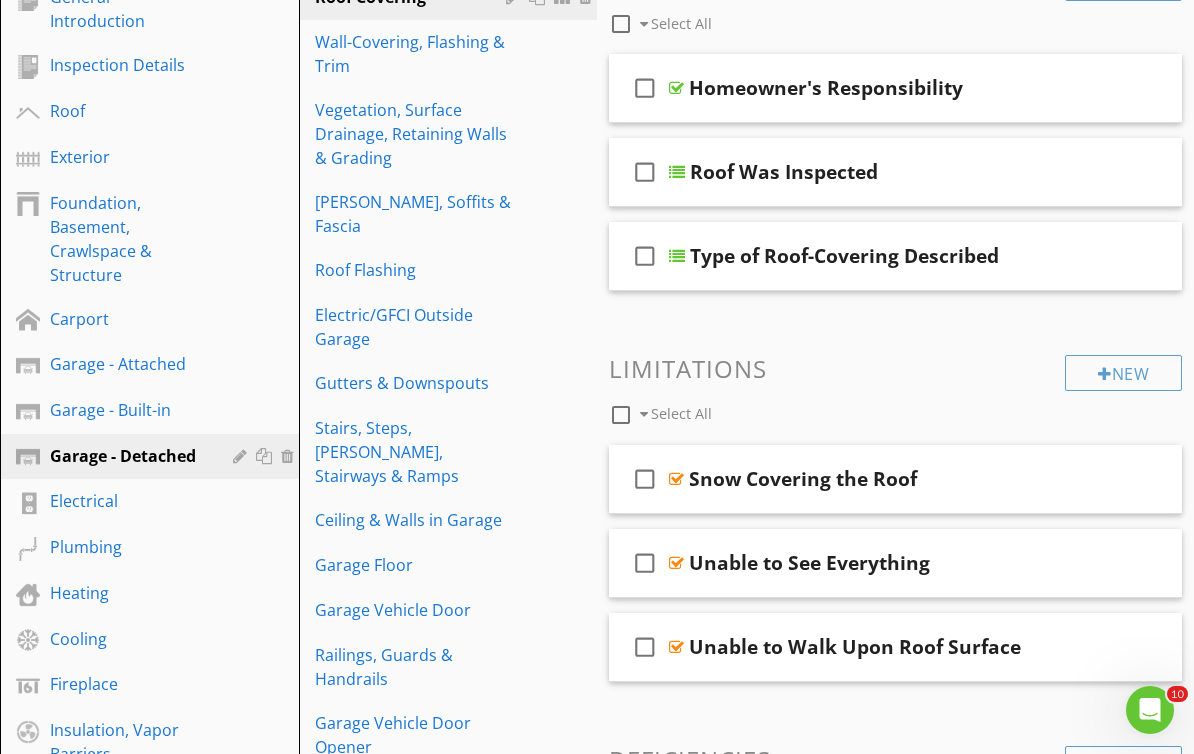 click on "Garage - Attached" at bounding box center (127, 364) 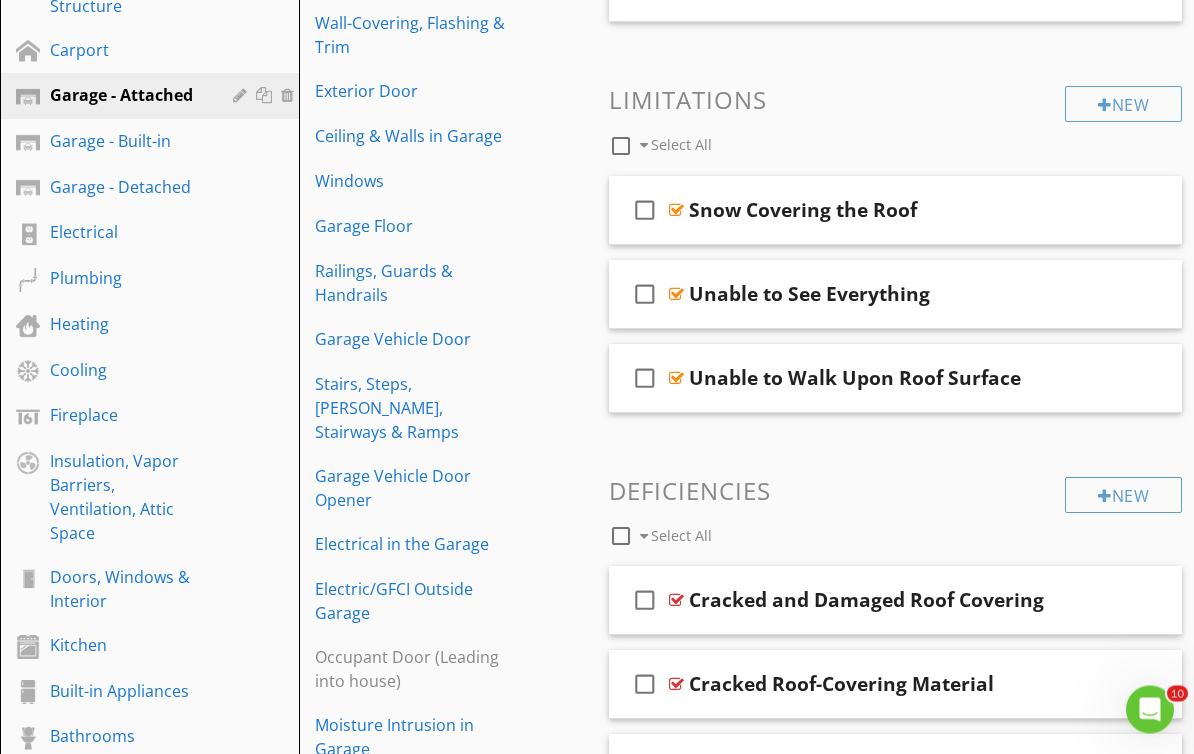 scroll, scrollTop: 575, scrollLeft: 0, axis: vertical 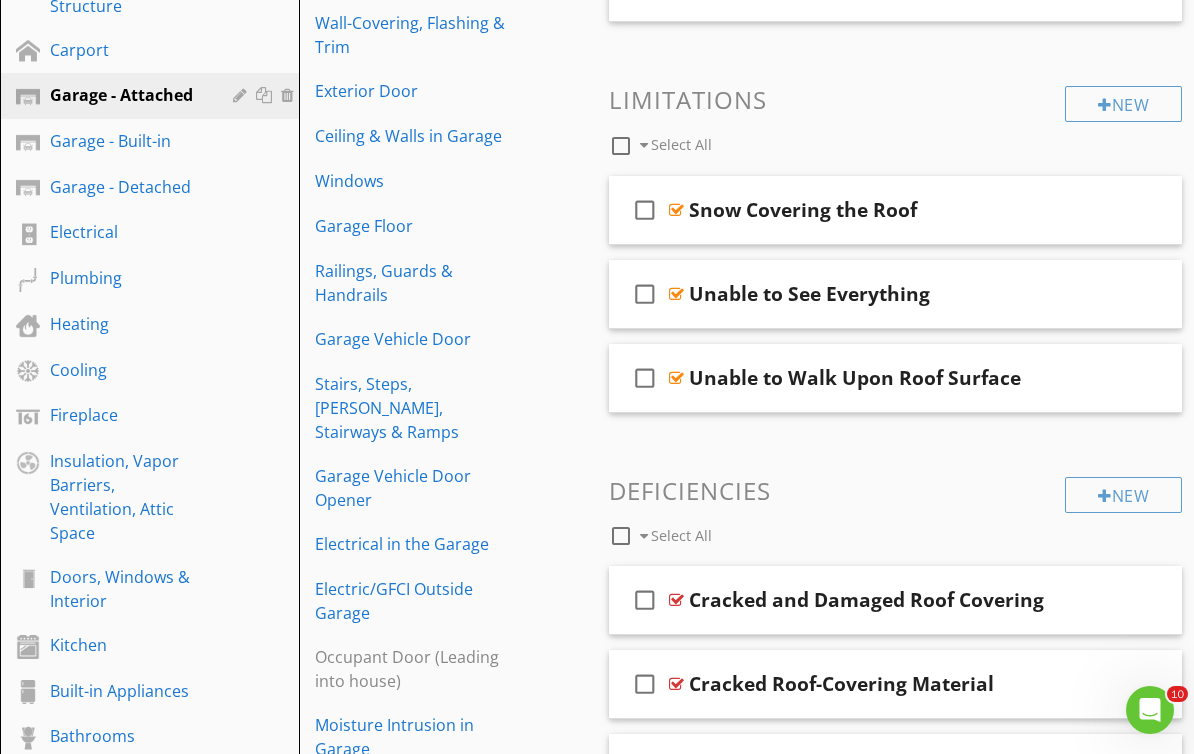 click on "Garage - Built-in" at bounding box center (127, 141) 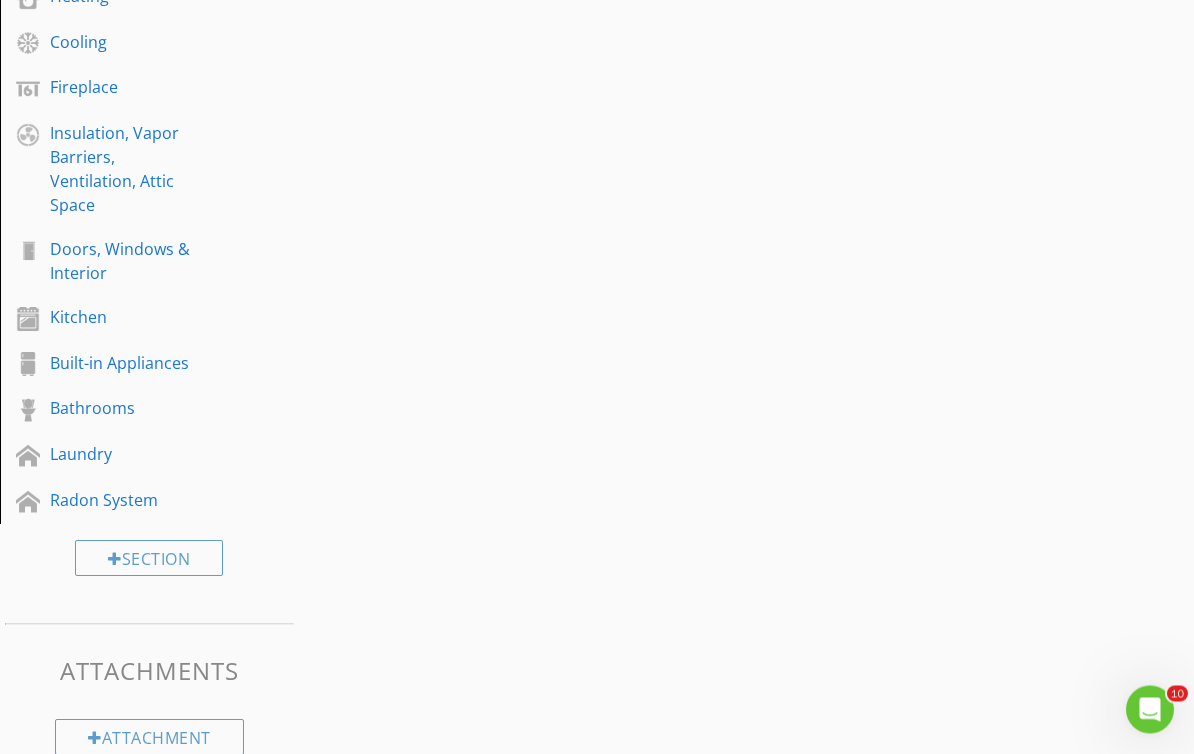 scroll, scrollTop: 914, scrollLeft: 0, axis: vertical 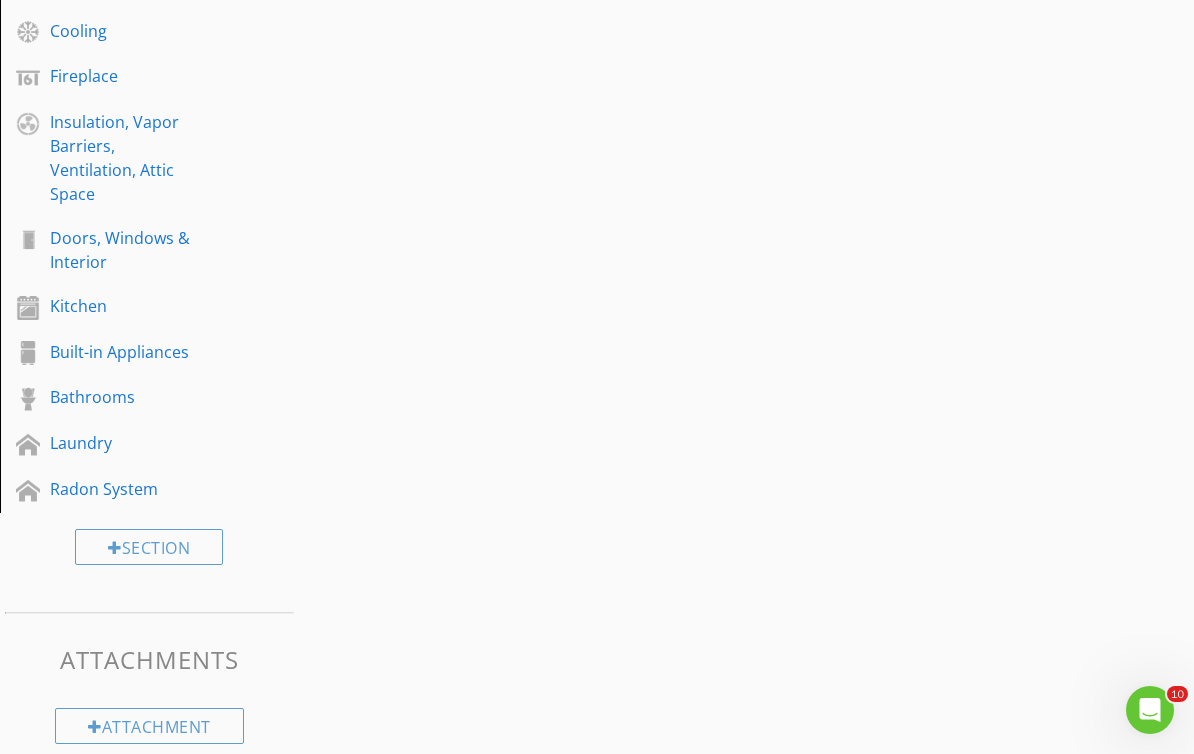 click on "Radon System" at bounding box center (127, 489) 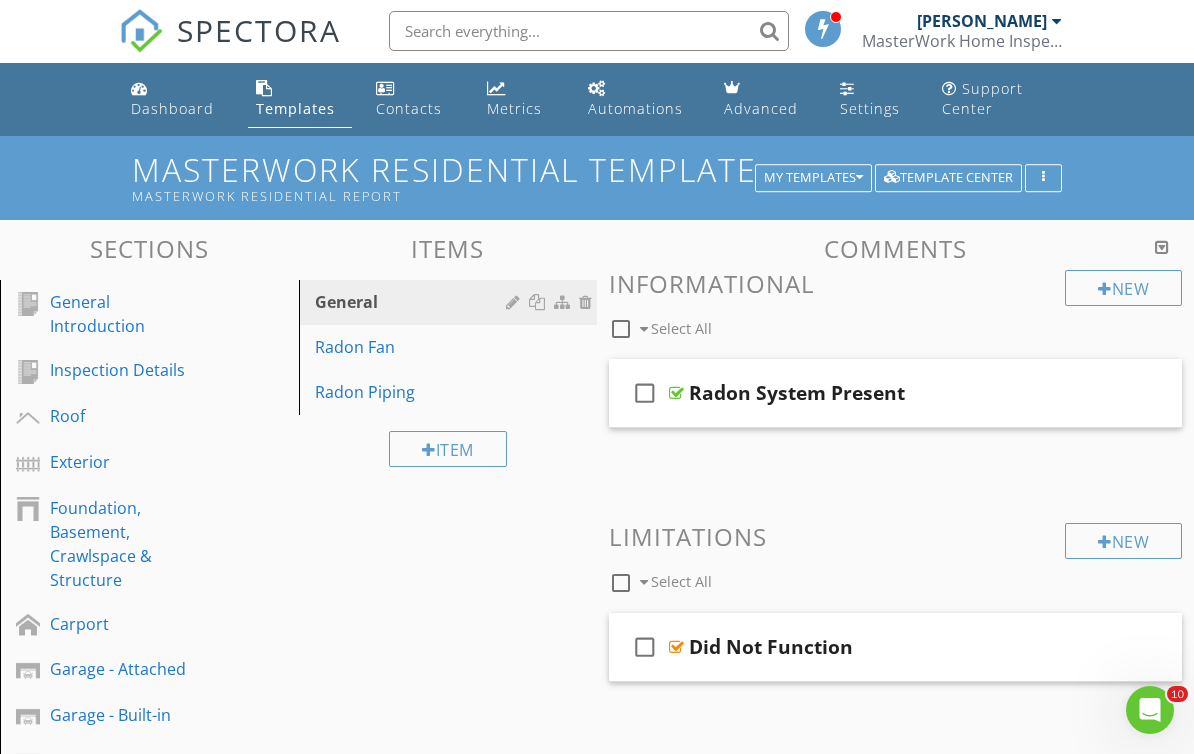 scroll, scrollTop: 0, scrollLeft: 0, axis: both 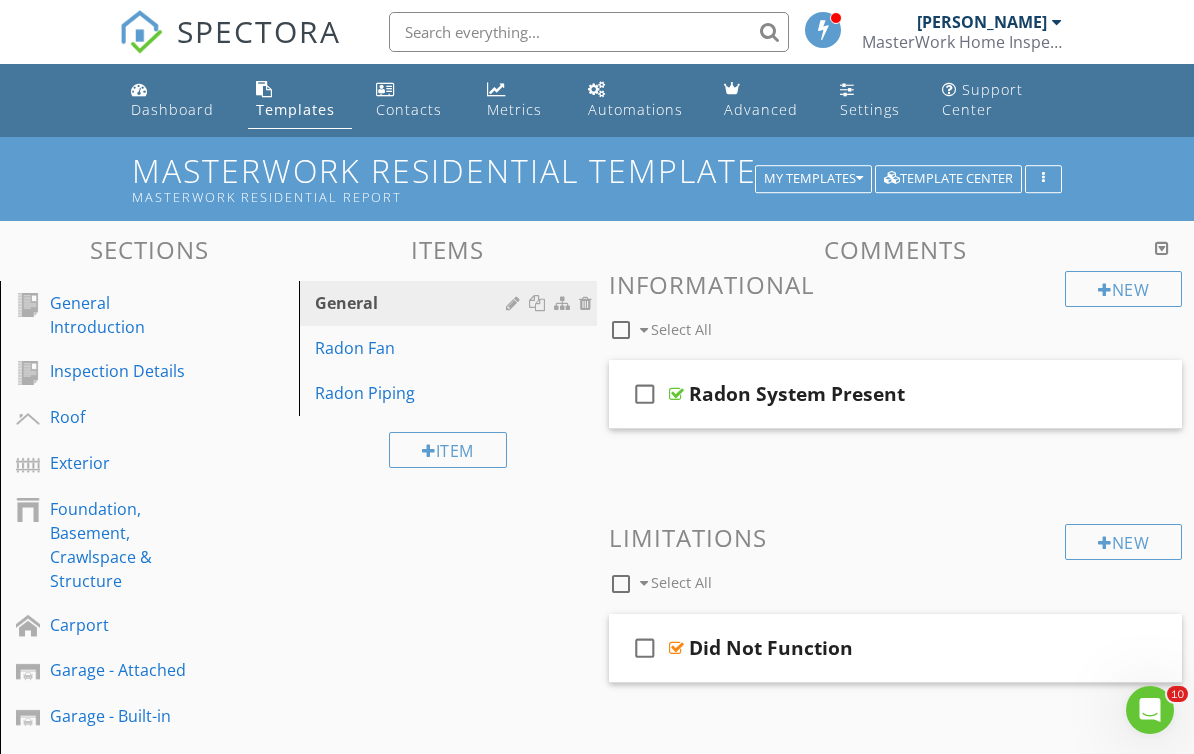 click on "Radon Piping" at bounding box center (414, 393) 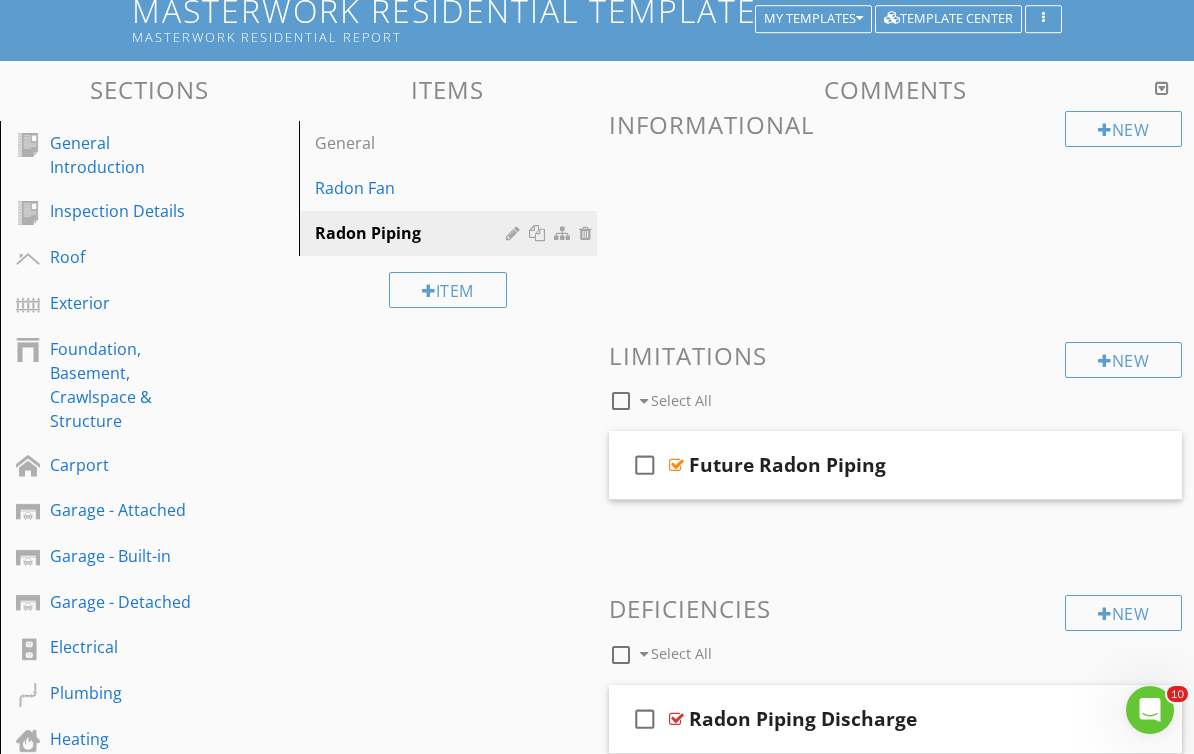 scroll, scrollTop: 0, scrollLeft: 0, axis: both 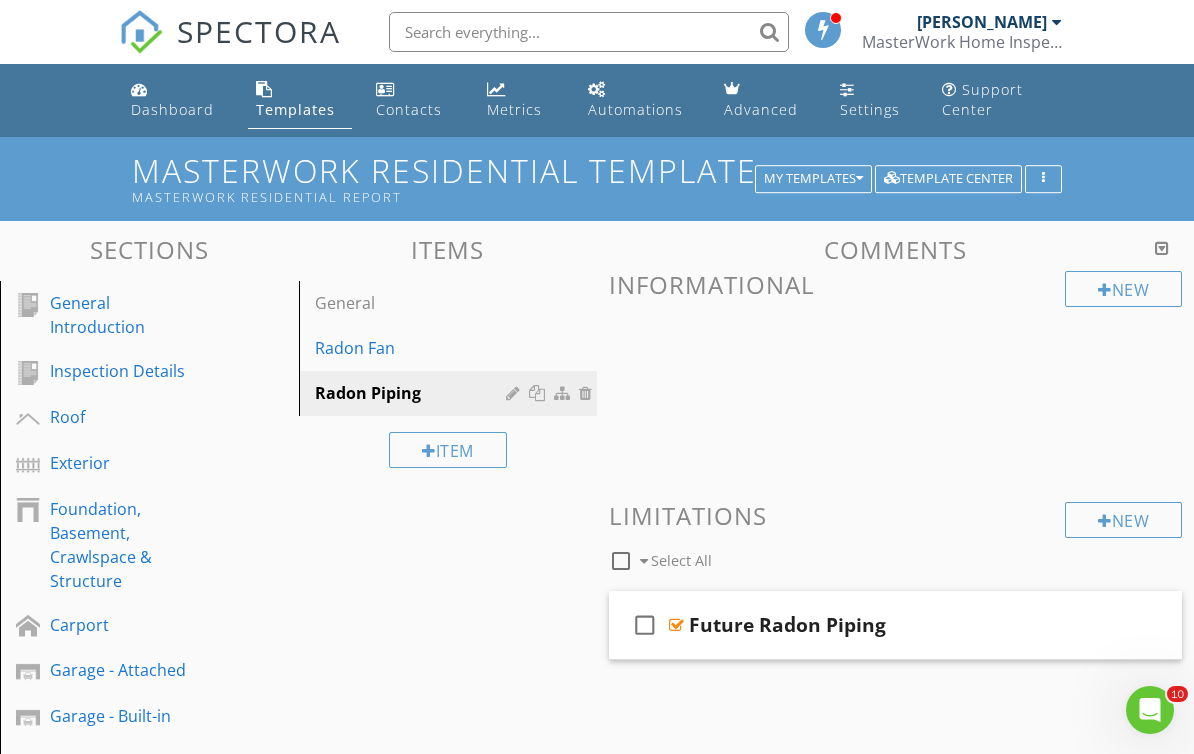 click on "check_box_outline_blank" at bounding box center (645, 625) 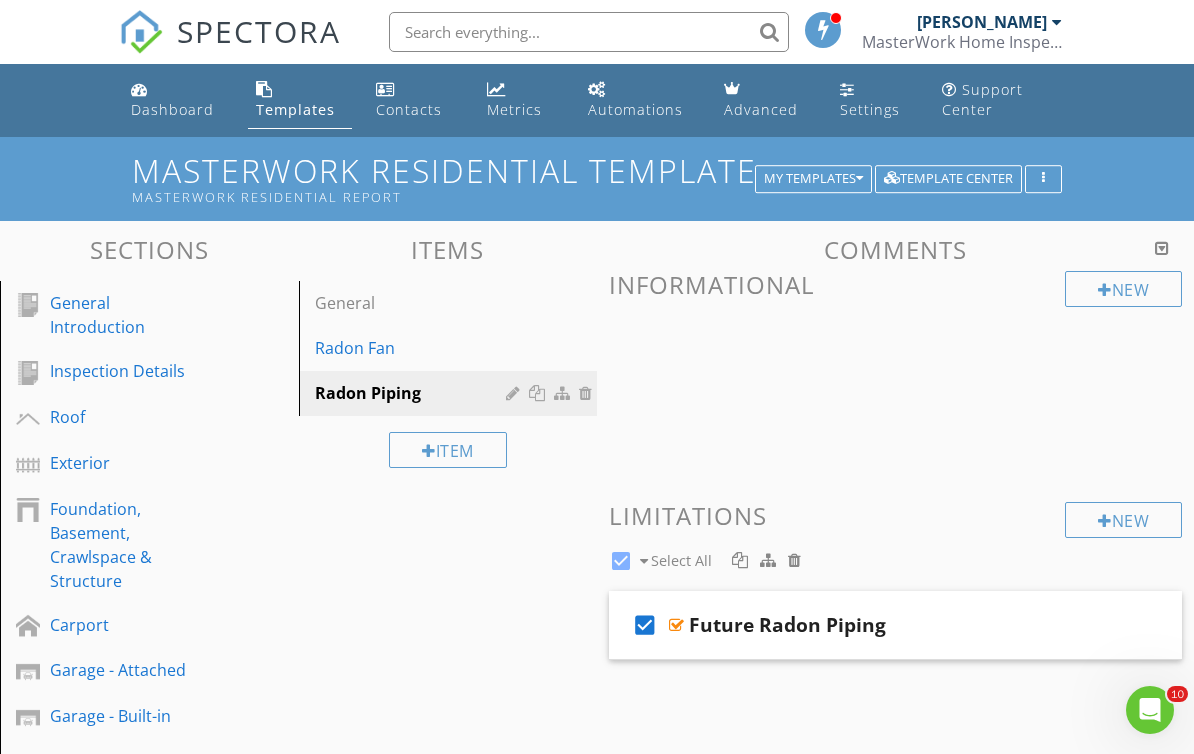 click at bounding box center [1047, 624] 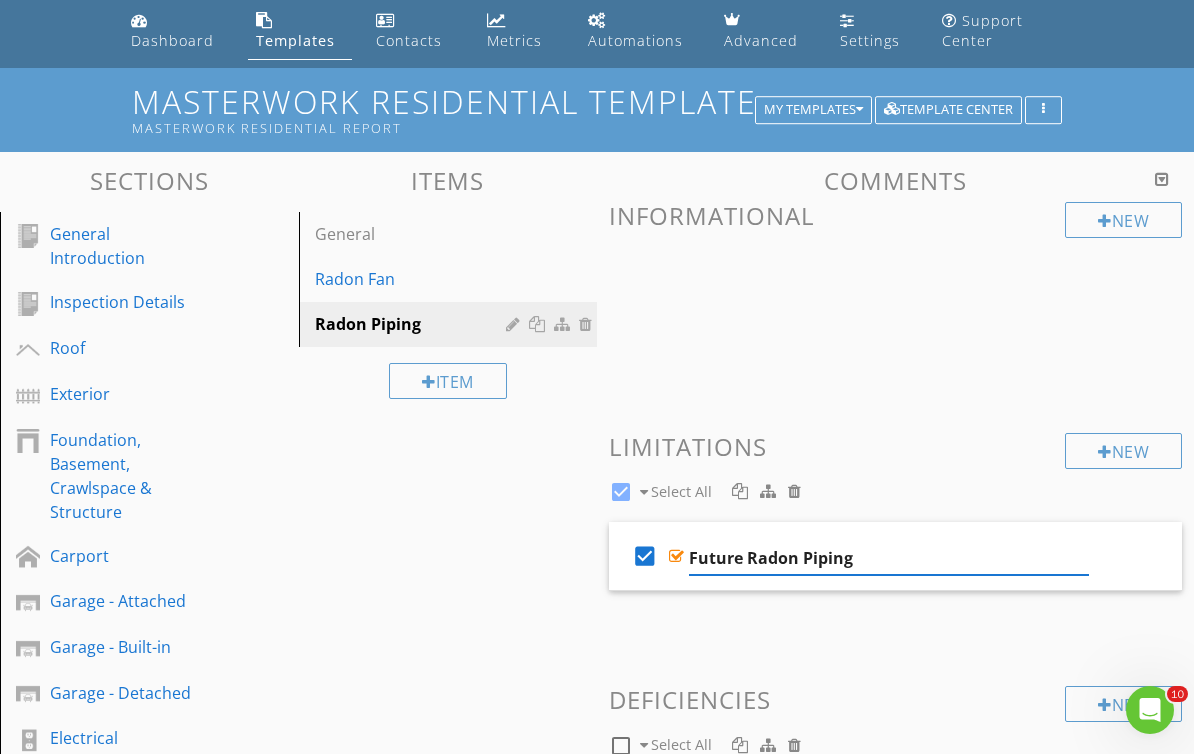 scroll, scrollTop: 0, scrollLeft: 0, axis: both 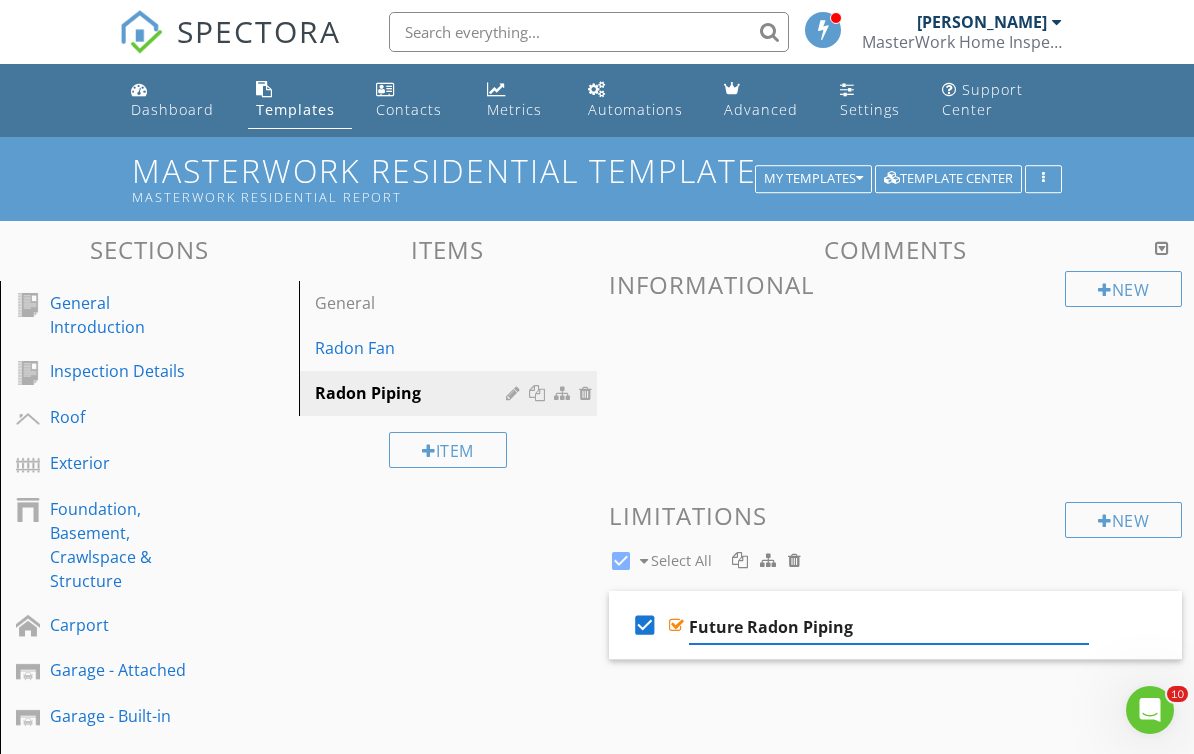 click on "General" at bounding box center (414, 303) 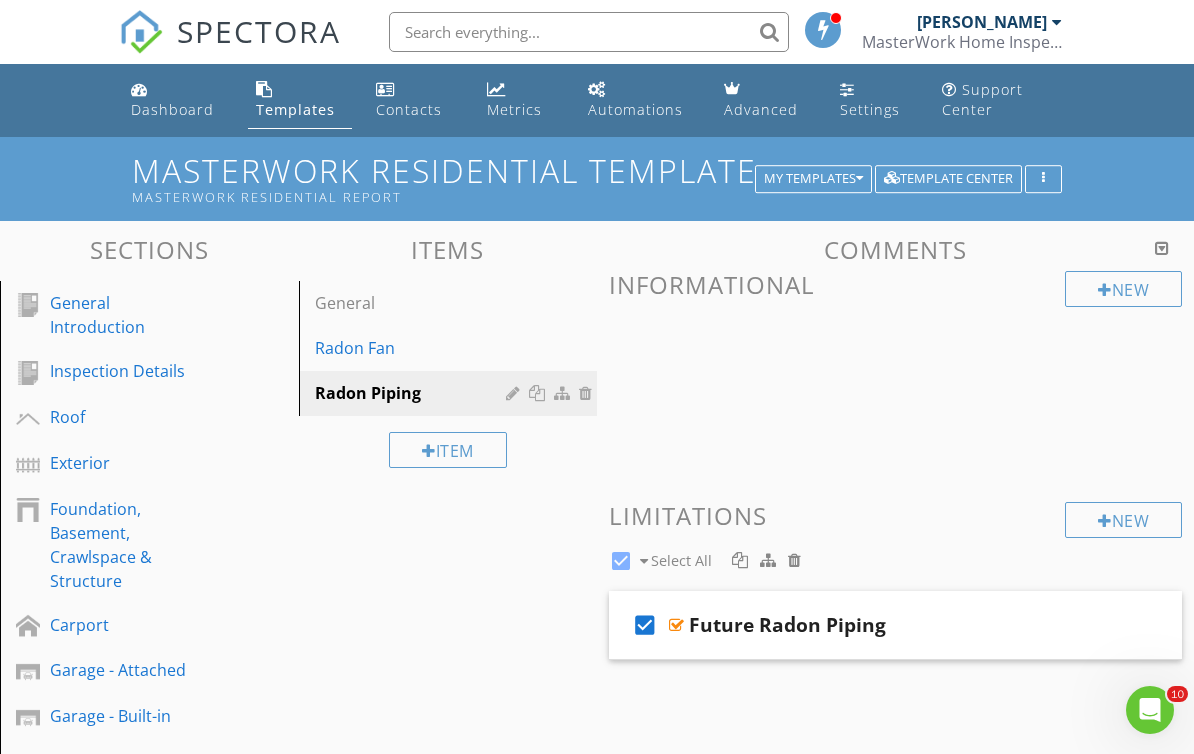 click on "Radon Fan" at bounding box center [414, 348] 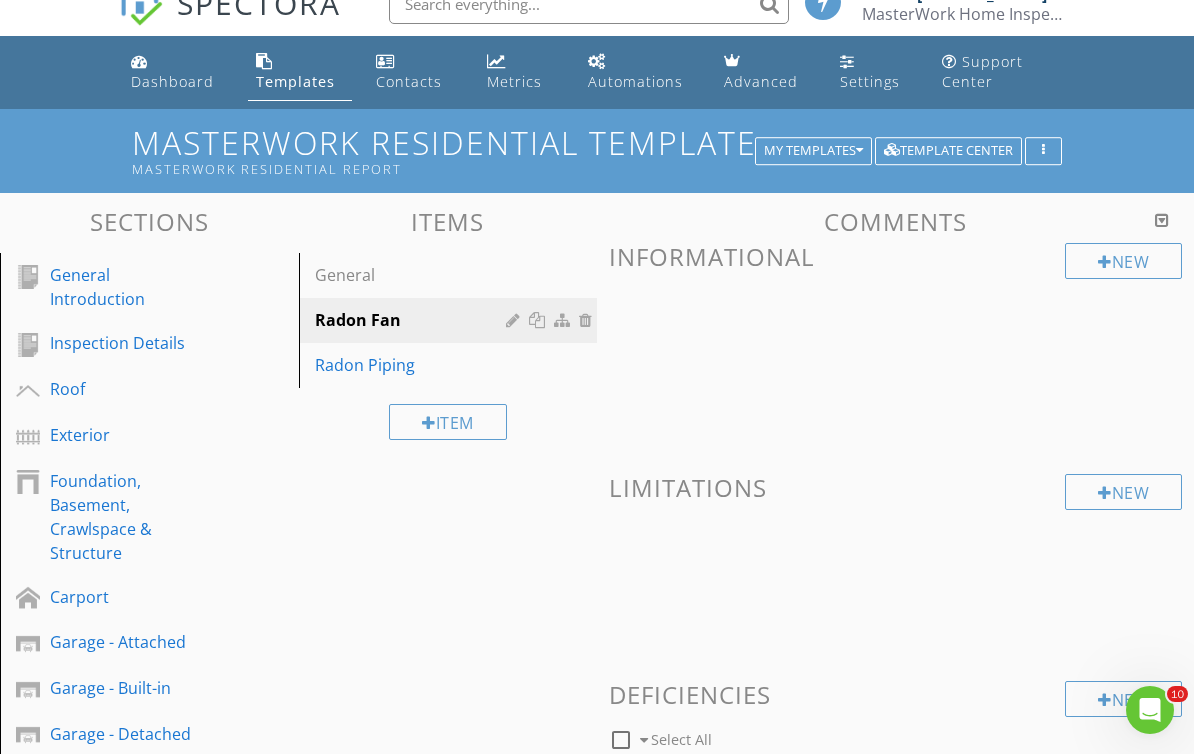 scroll, scrollTop: 0, scrollLeft: 0, axis: both 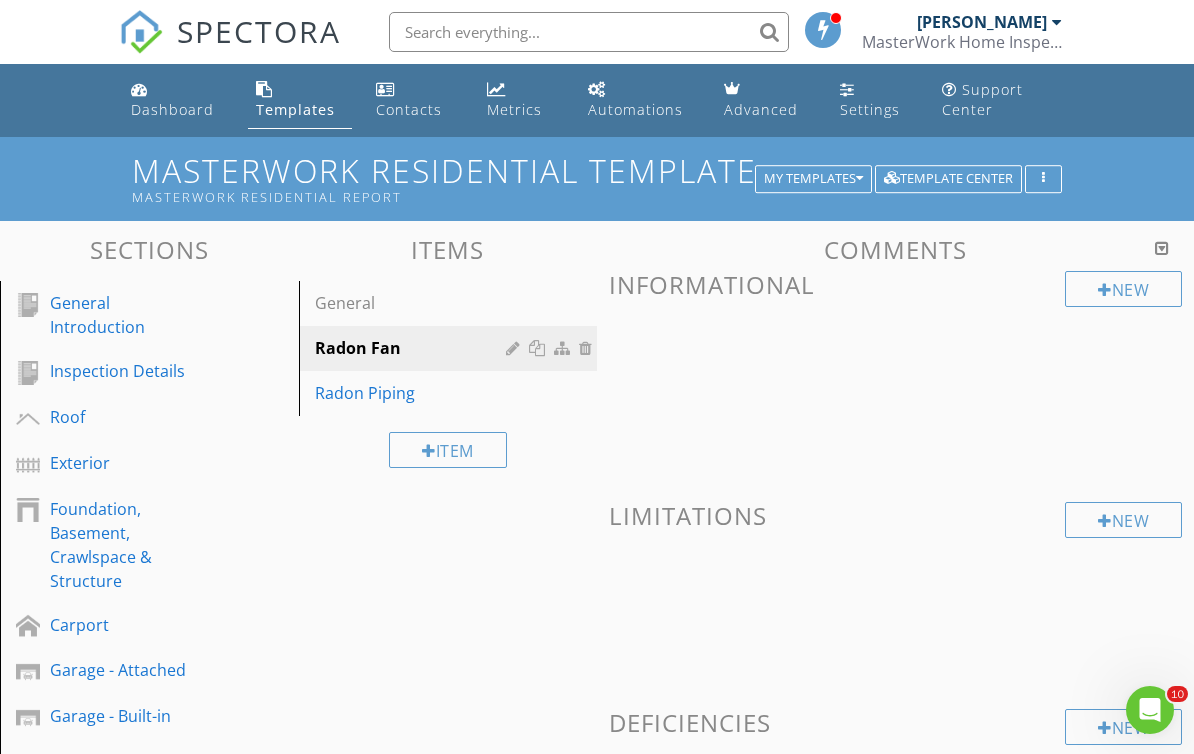click at bounding box center (0, 0) 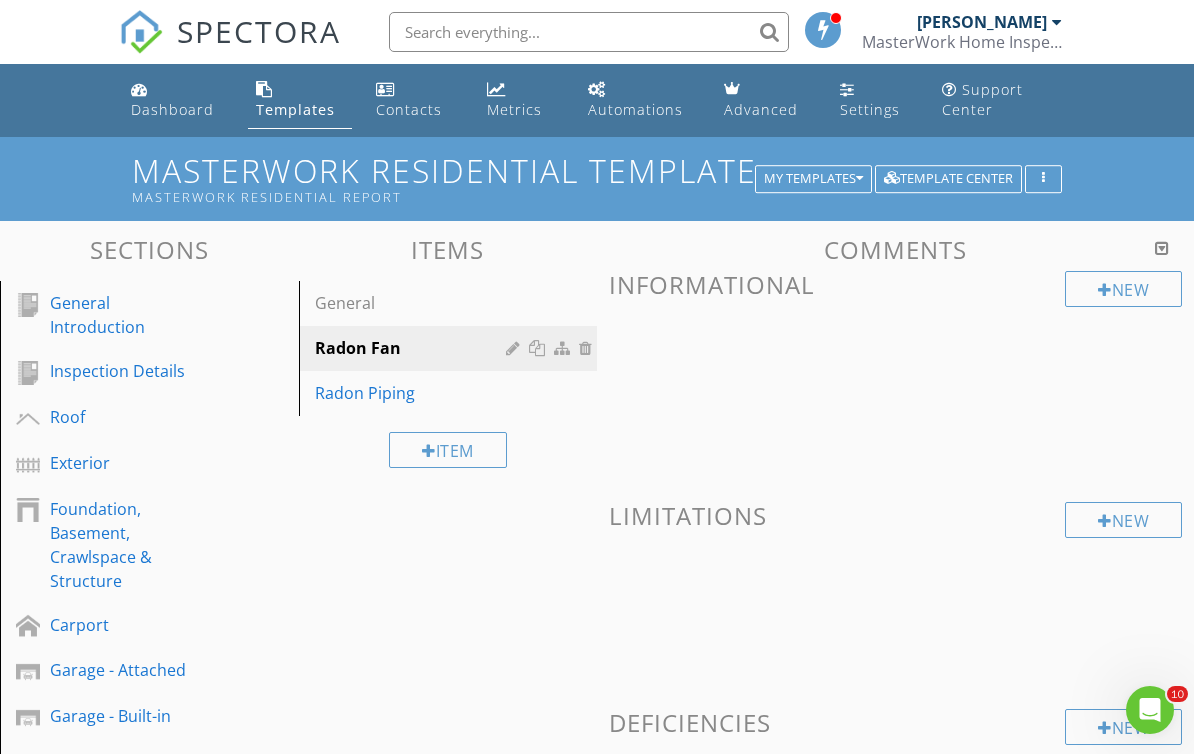 click on "General" at bounding box center [414, 303] 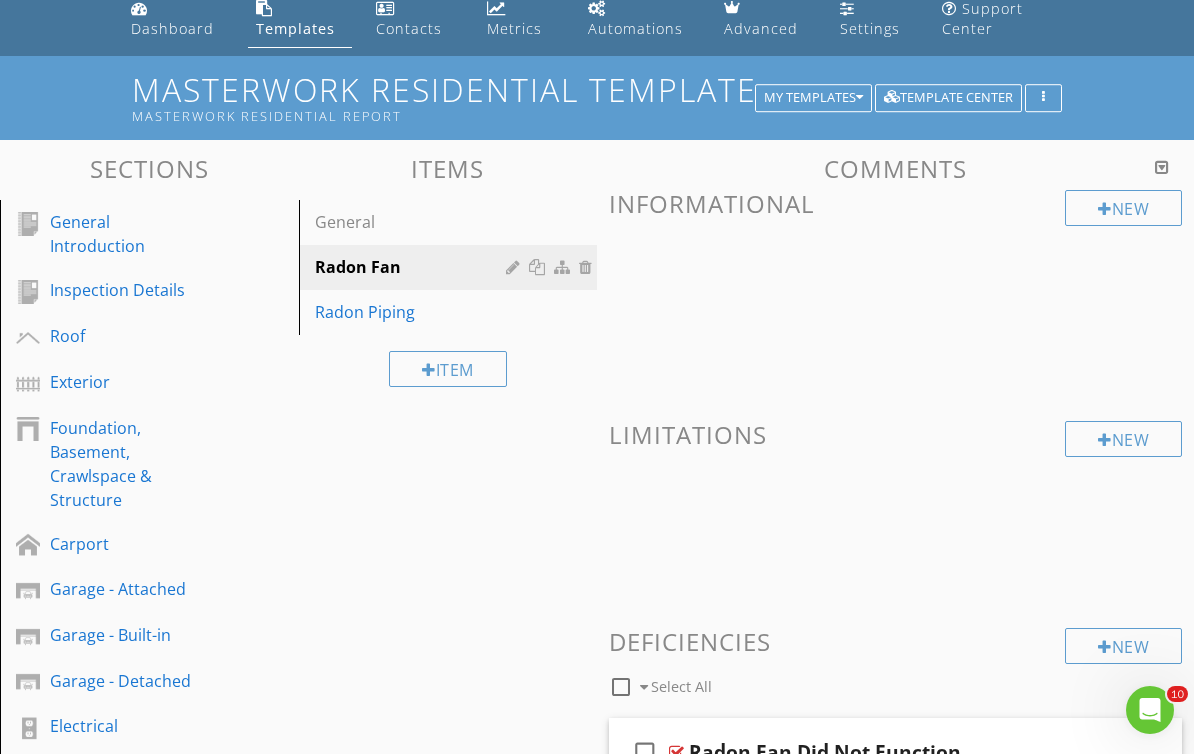 scroll, scrollTop: 0, scrollLeft: 0, axis: both 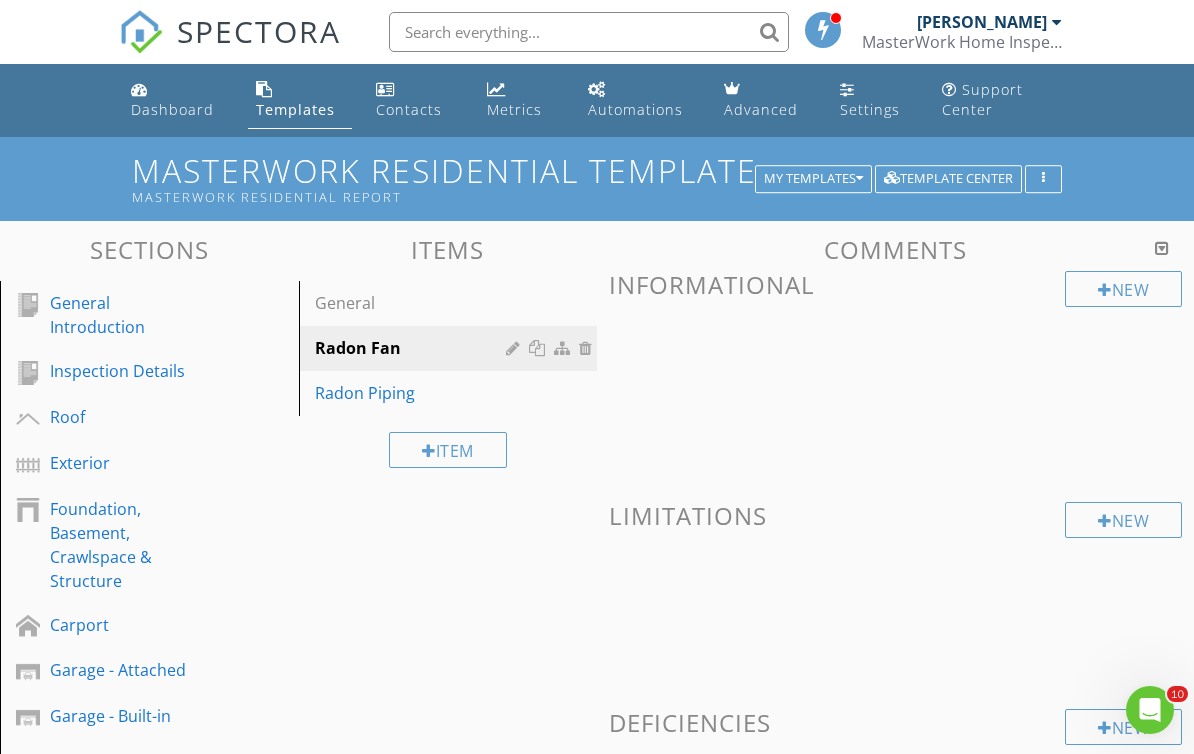 click at bounding box center (0, 0) 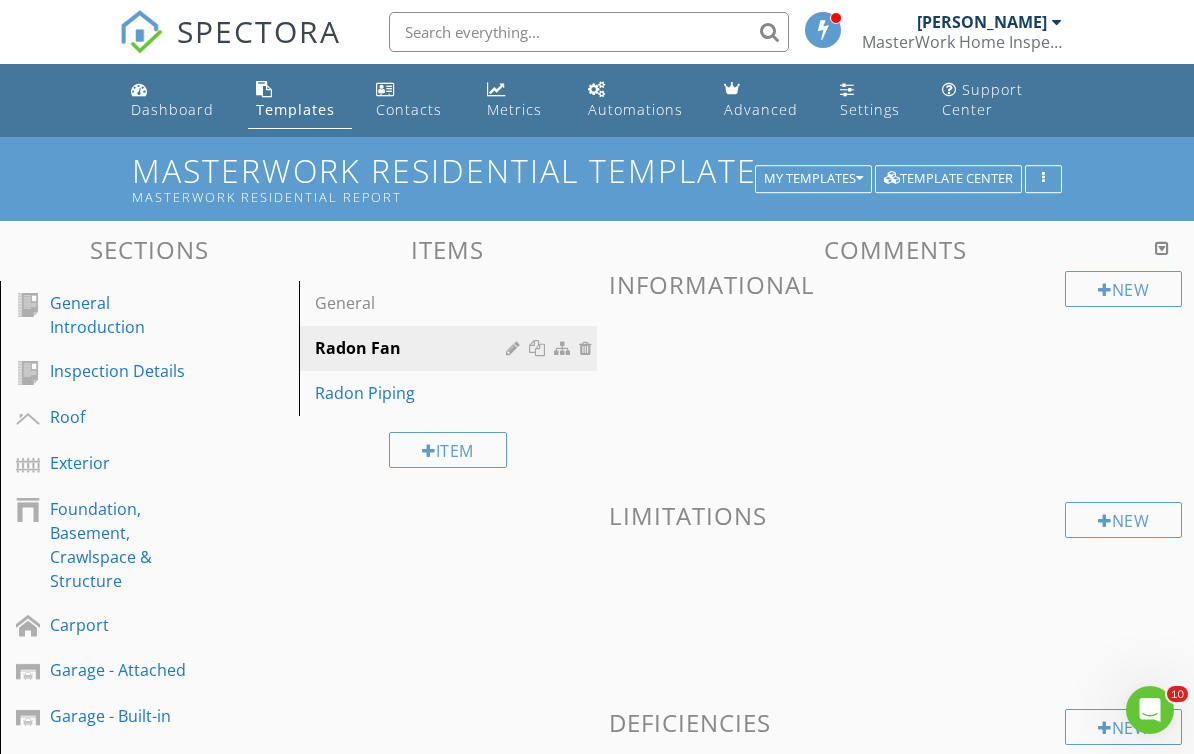 click on "General" at bounding box center (414, 303) 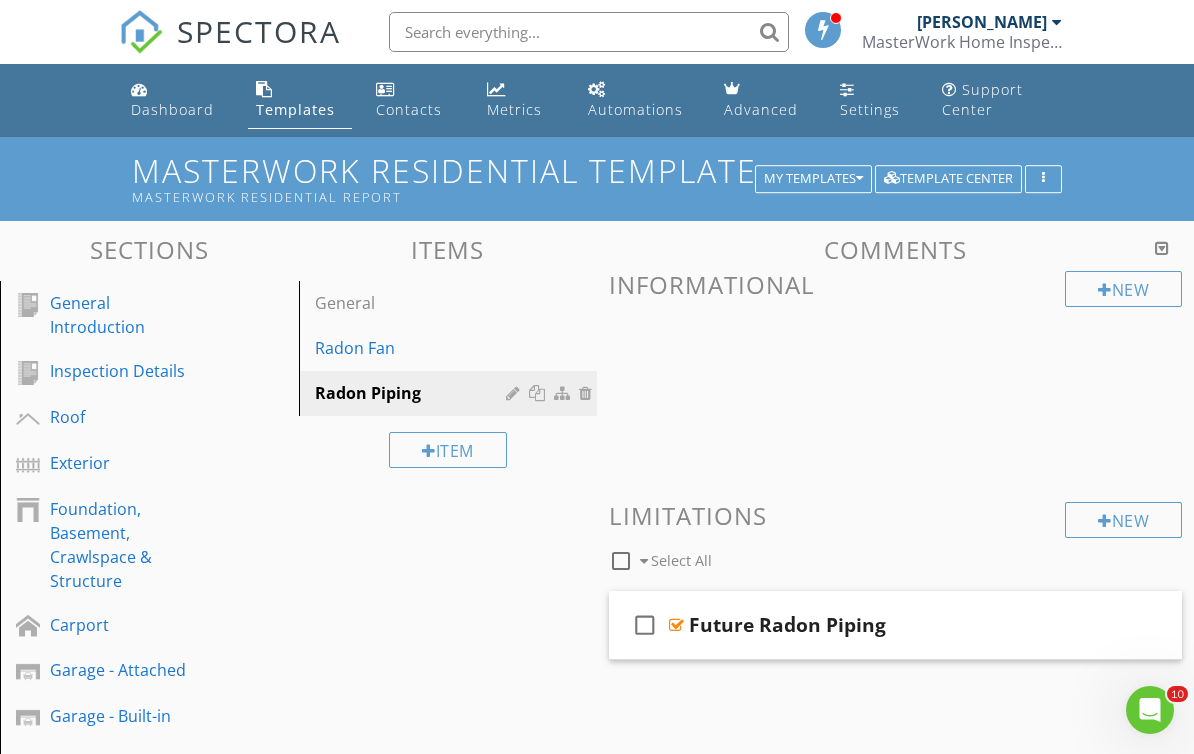 click on "General" at bounding box center (414, 303) 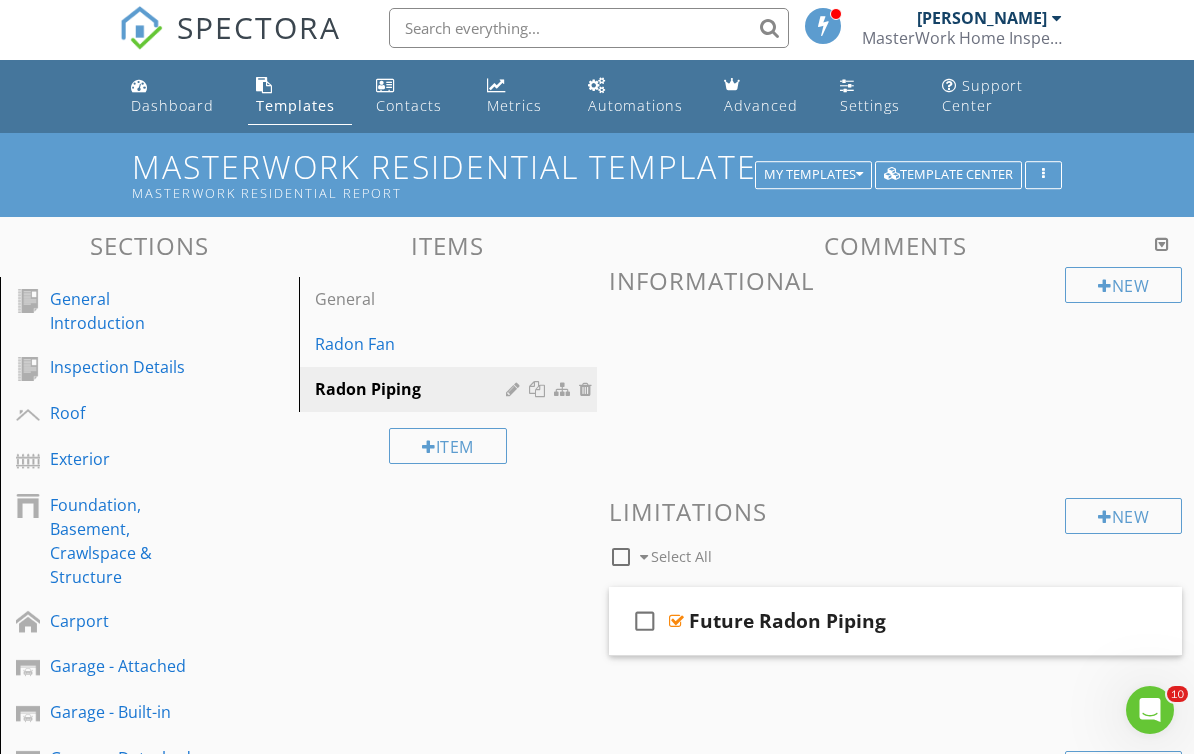 scroll, scrollTop: 0, scrollLeft: 0, axis: both 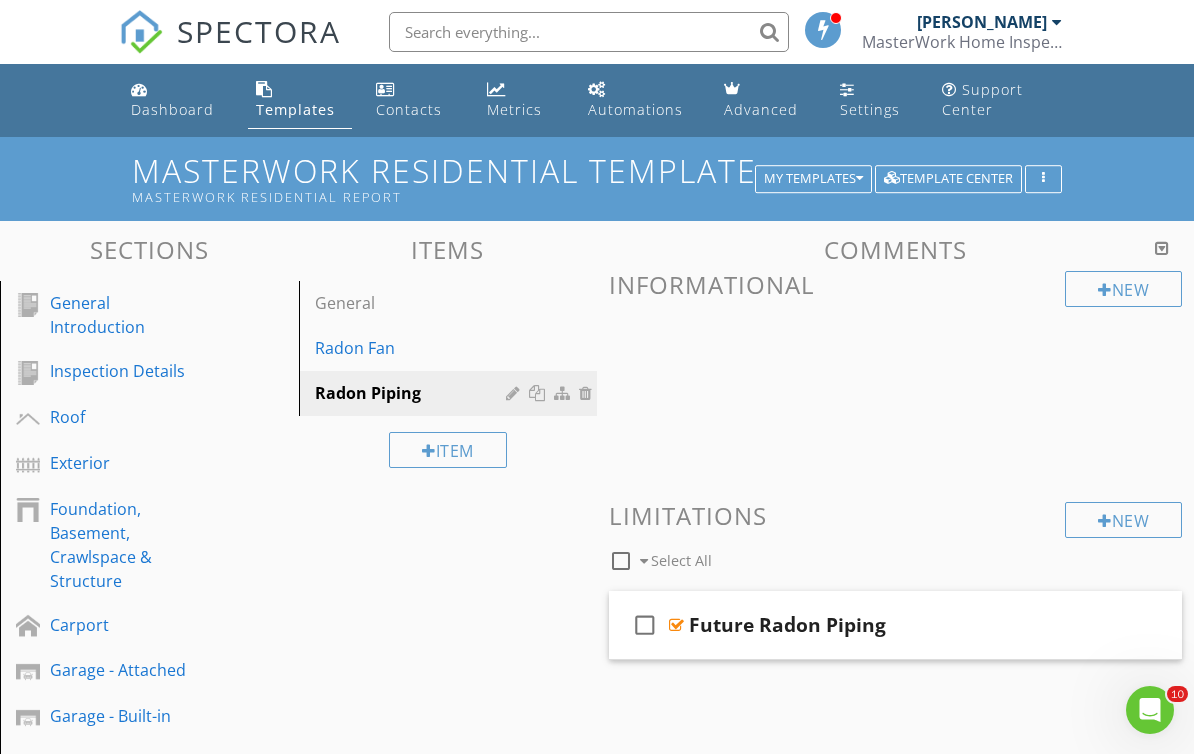 click at bounding box center [0, 0] 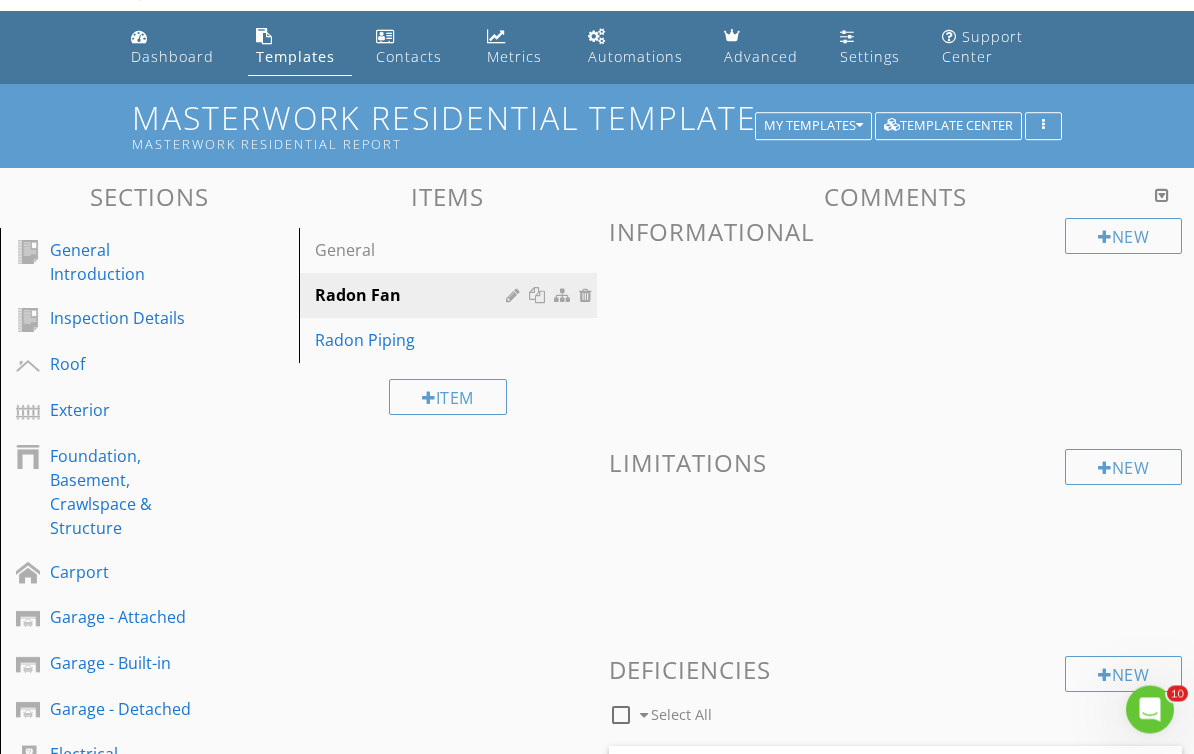 scroll, scrollTop: 0, scrollLeft: 0, axis: both 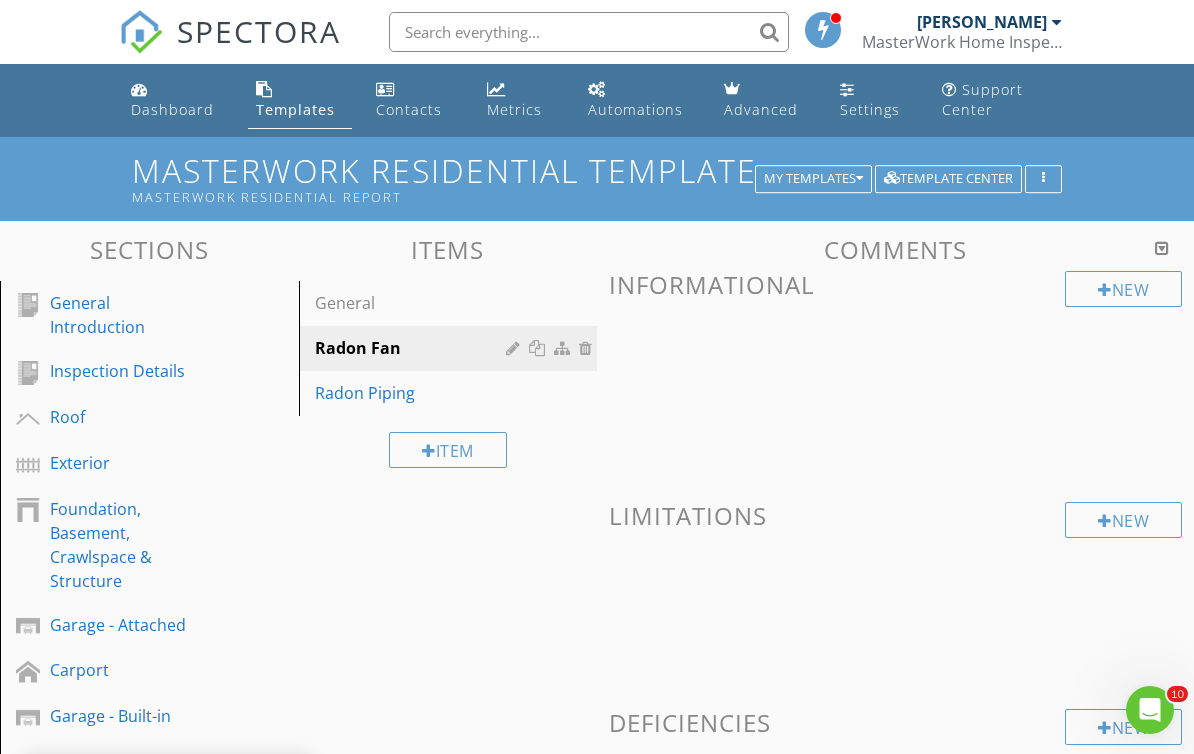 click on "Sections
General Introduction            Inspection Details           Roof           Exterior           Foundation, Basement, Crawlspace & Structure           Garage - Attached           Carport            Garage - Built-in           Garage - Detached           Electrical           Plumbing           Heating           Cooling           Fireplace           Insulation, Vapor Barriers, Ventilation, Attic Space           Doors, Windows & Interior           Kitchen           Built-in Appliances           Bathrooms           Laundry           Radon System
Section
Attachments
Attachment
Items
General           Radon Fan           Radon Piping
Item
Comments
New
Informational
New
Limitations
New
Deficiencies   check_box_outline_blank" at bounding box center [597, 947] 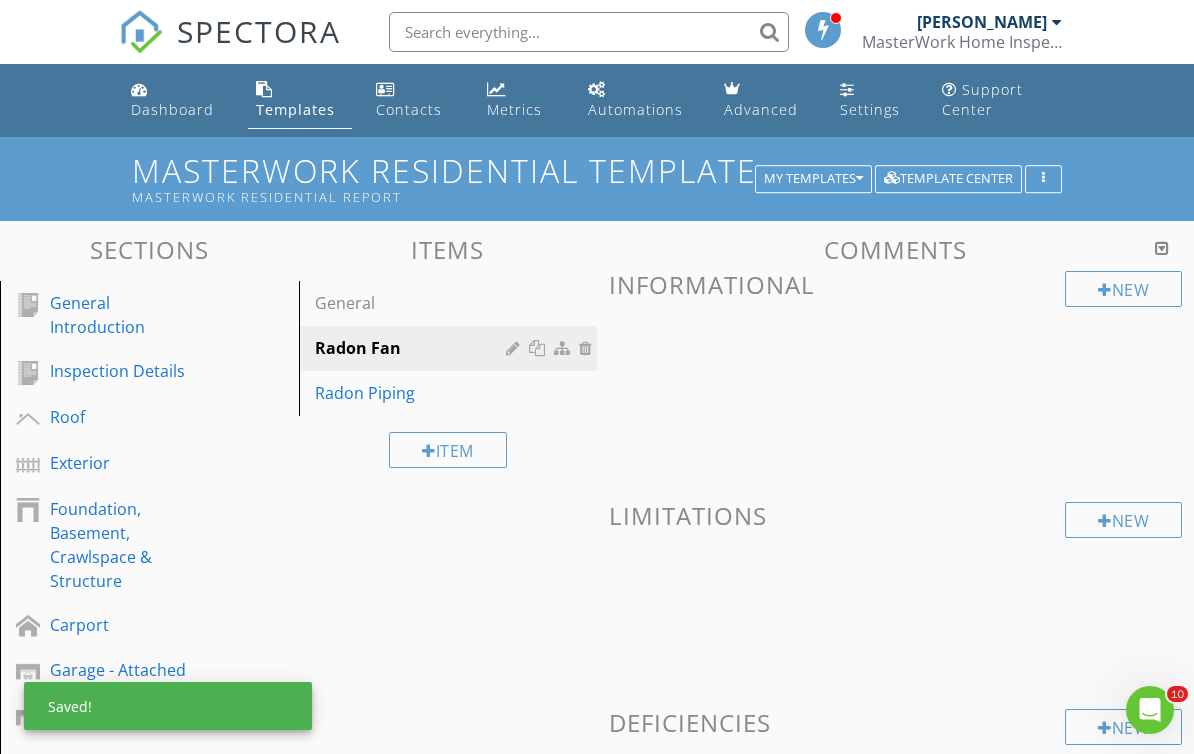click on "Sections
General Introduction            Inspection Details           Roof           Exterior           Foundation, Basement, Crawlspace & Structure           Carport            Garage - Attached           Garage - Built-in           Garage - Detached           Electrical           Plumbing           Heating           Cooling           Fireplace           Insulation, Vapor Barriers, Ventilation, Attic Space           Doors, Windows & Interior           Kitchen           Built-in Appliances           Bathrooms           Laundry           Radon System
Section
Attachments
Attachment
Items
General           Radon Fan           Radon Piping
Item
Comments
New
Informational
New
Limitations
New
Deficiencies   check_box_outline_blank" at bounding box center (597, 947) 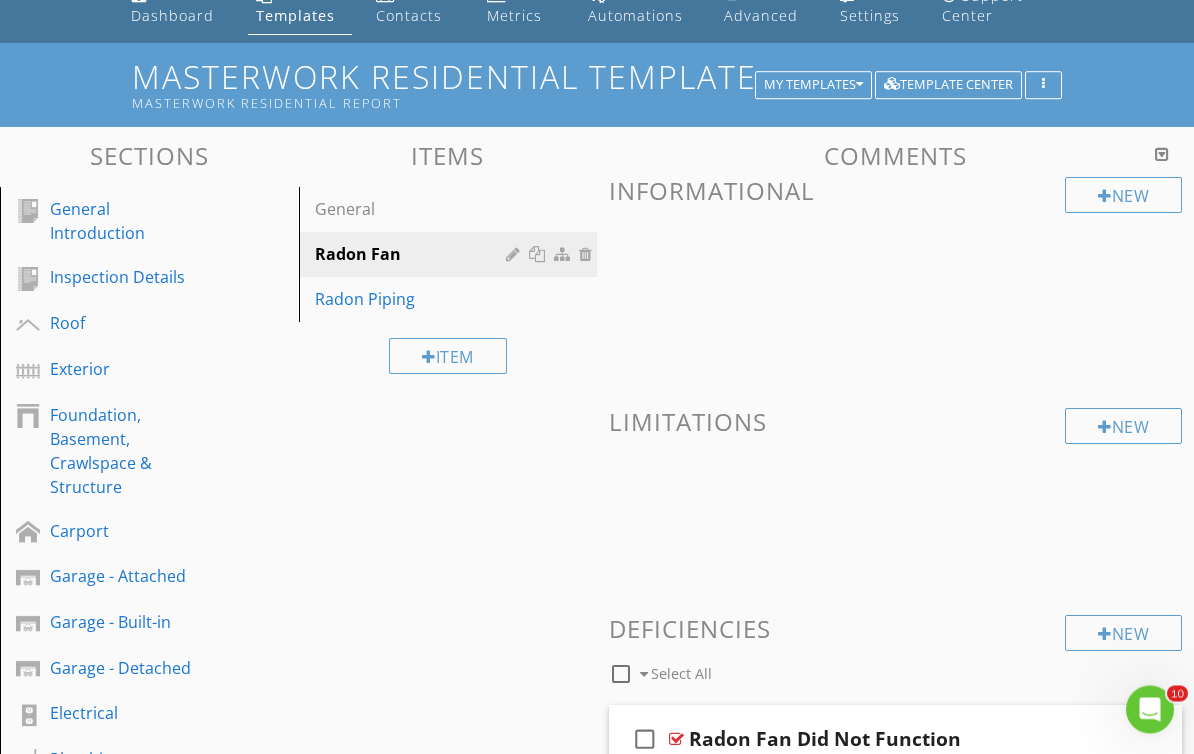 scroll, scrollTop: 94, scrollLeft: 0, axis: vertical 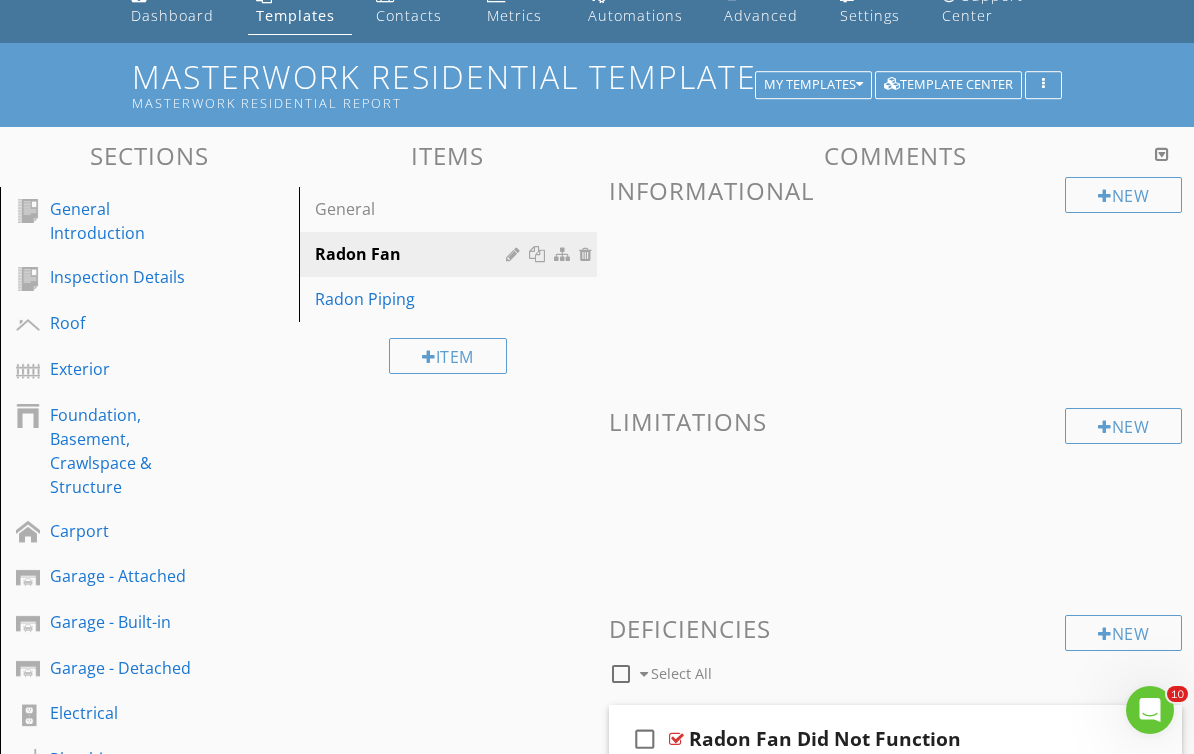click on "Sections
General Introduction            Inspection Details           Roof           Exterior           Foundation, Basement, Crawlspace & Structure           Carport            Garage - Attached           Garage - Built-in           Garage - Detached           Electrical           Plumbing           Heating           Cooling           Fireplace           Insulation, Vapor Barriers, Ventilation, Attic Space           Doors, Windows & Interior           Kitchen           Built-in Appliances           Bathrooms           Laundry           Radon System
Section
Attachments
Attachment
Items
General           Radon Fan           Radon Piping
Item
Comments
New
Informational
New
Limitations
New
Deficiencies   check_box_outline_blank" at bounding box center [597, 853] 